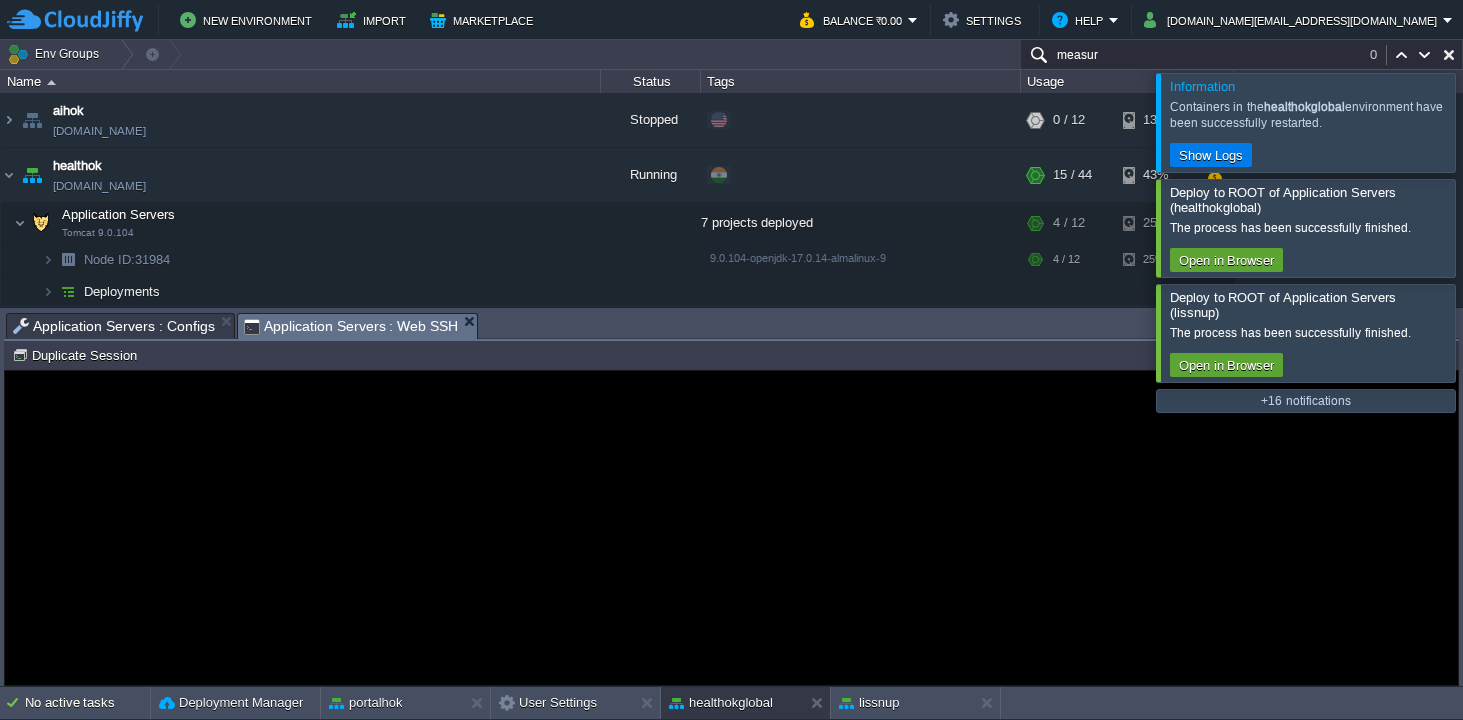 scroll, scrollTop: 0, scrollLeft: 0, axis: both 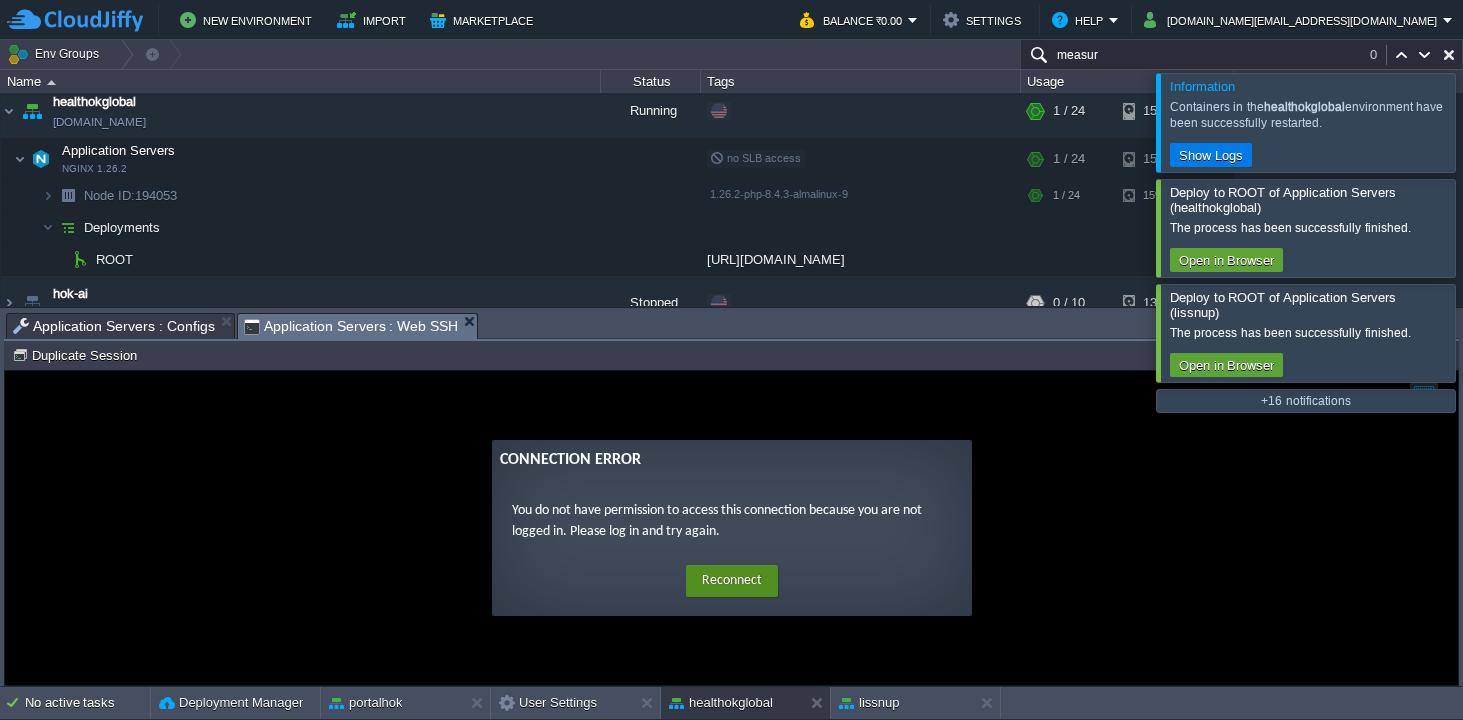 click on "Reconnect" at bounding box center [732, 581] 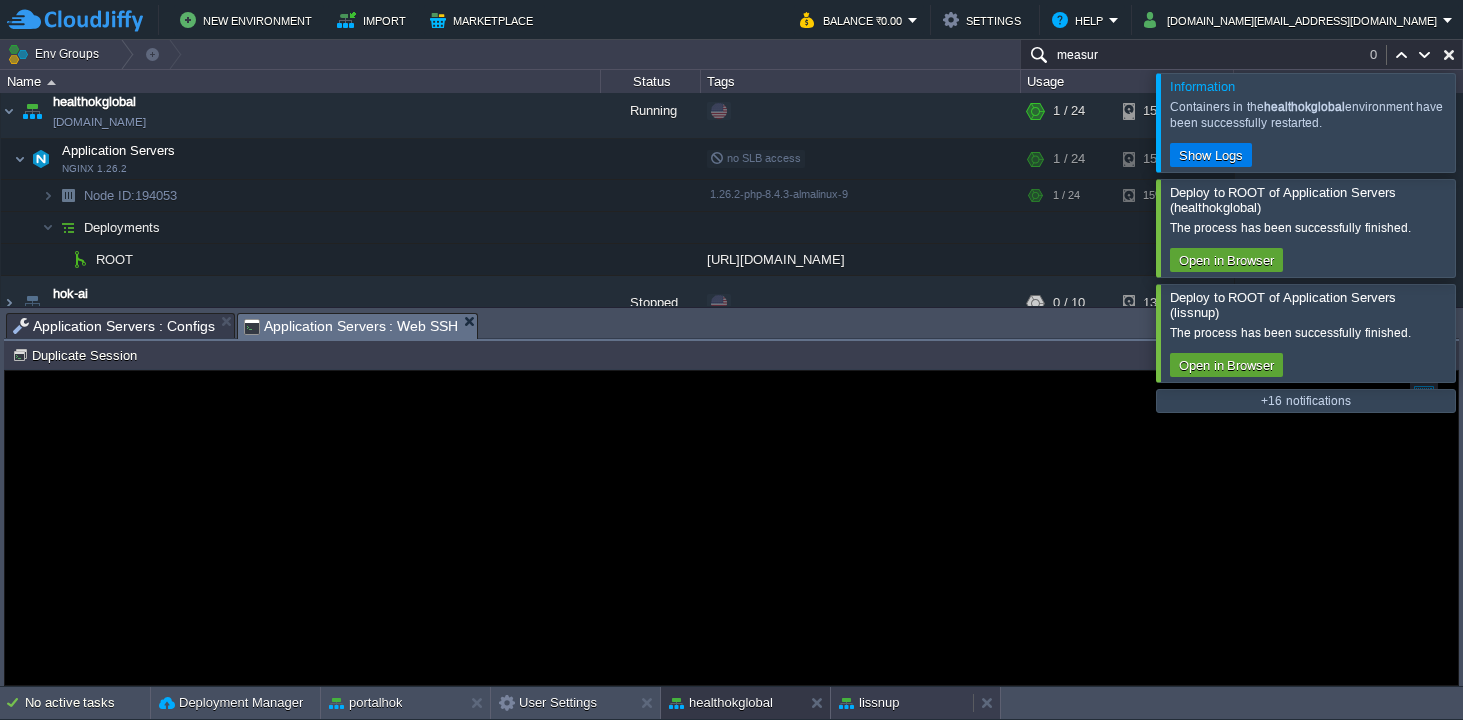click on "lissnup" at bounding box center [869, 703] 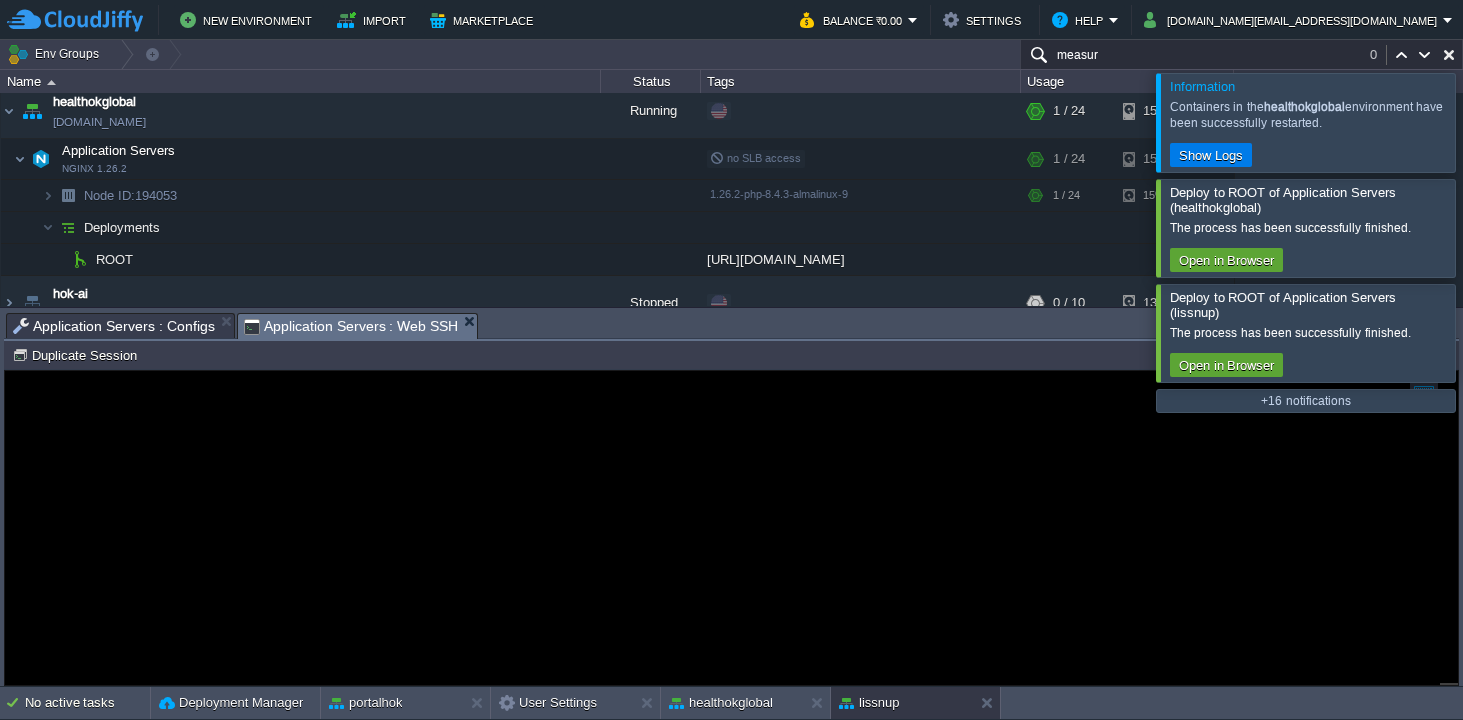 click on "Application Servers : Configs" at bounding box center [114, 326] 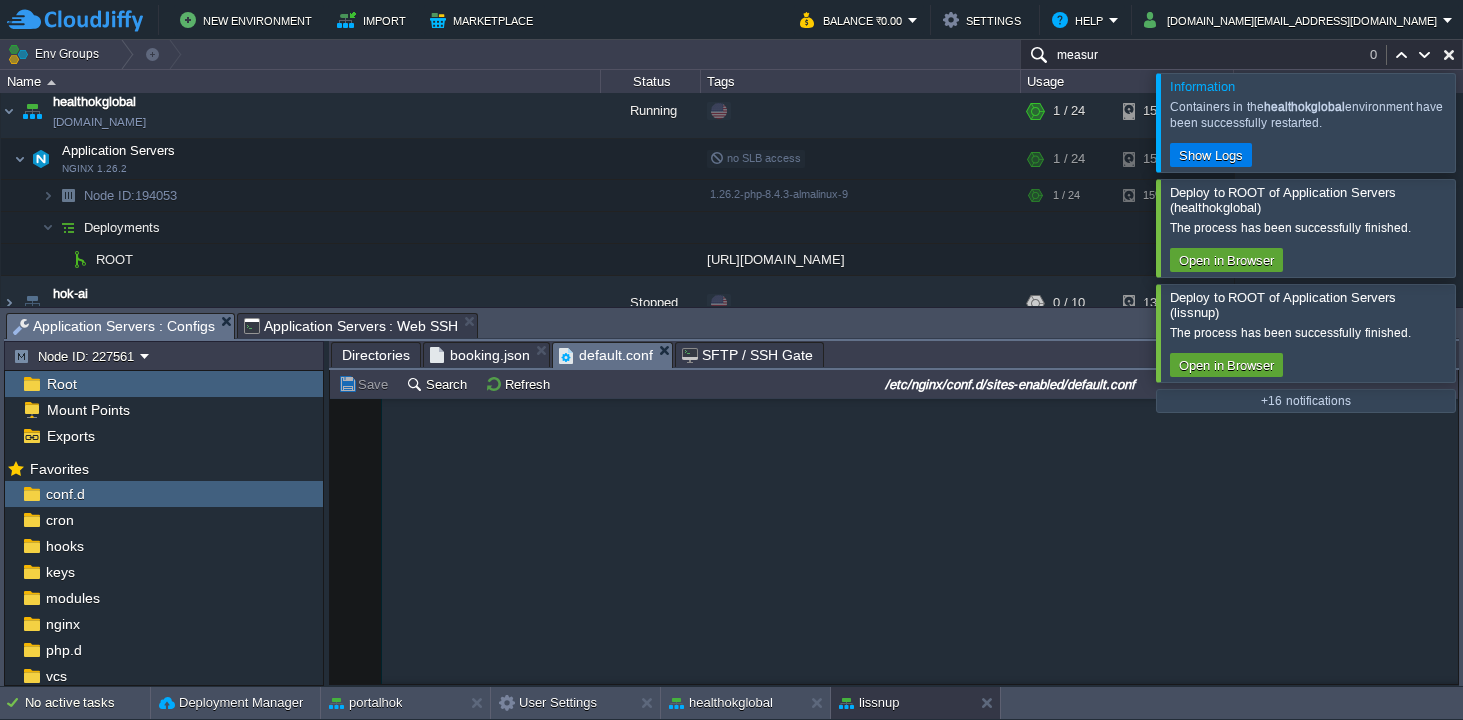 scroll, scrollTop: 1516, scrollLeft: 0, axis: vertical 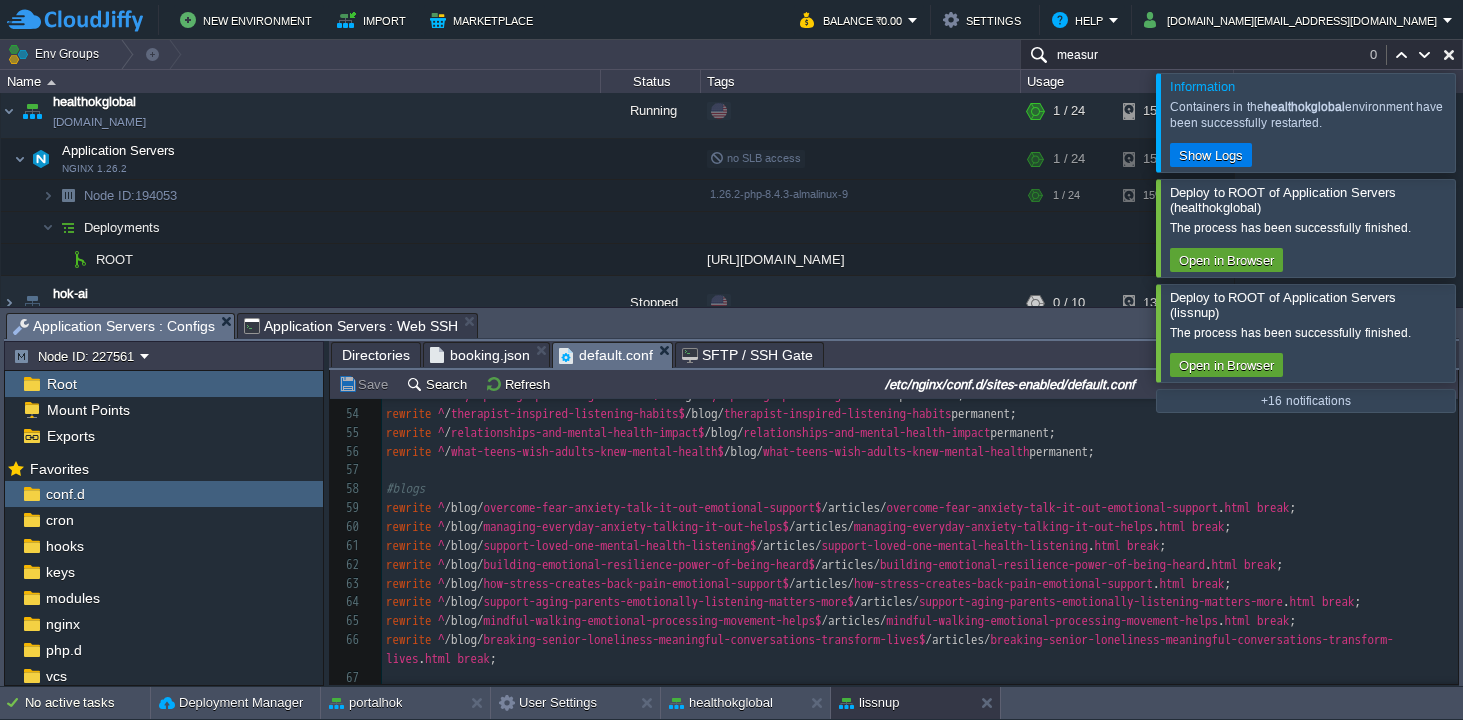 click at bounding box center (920, 470) 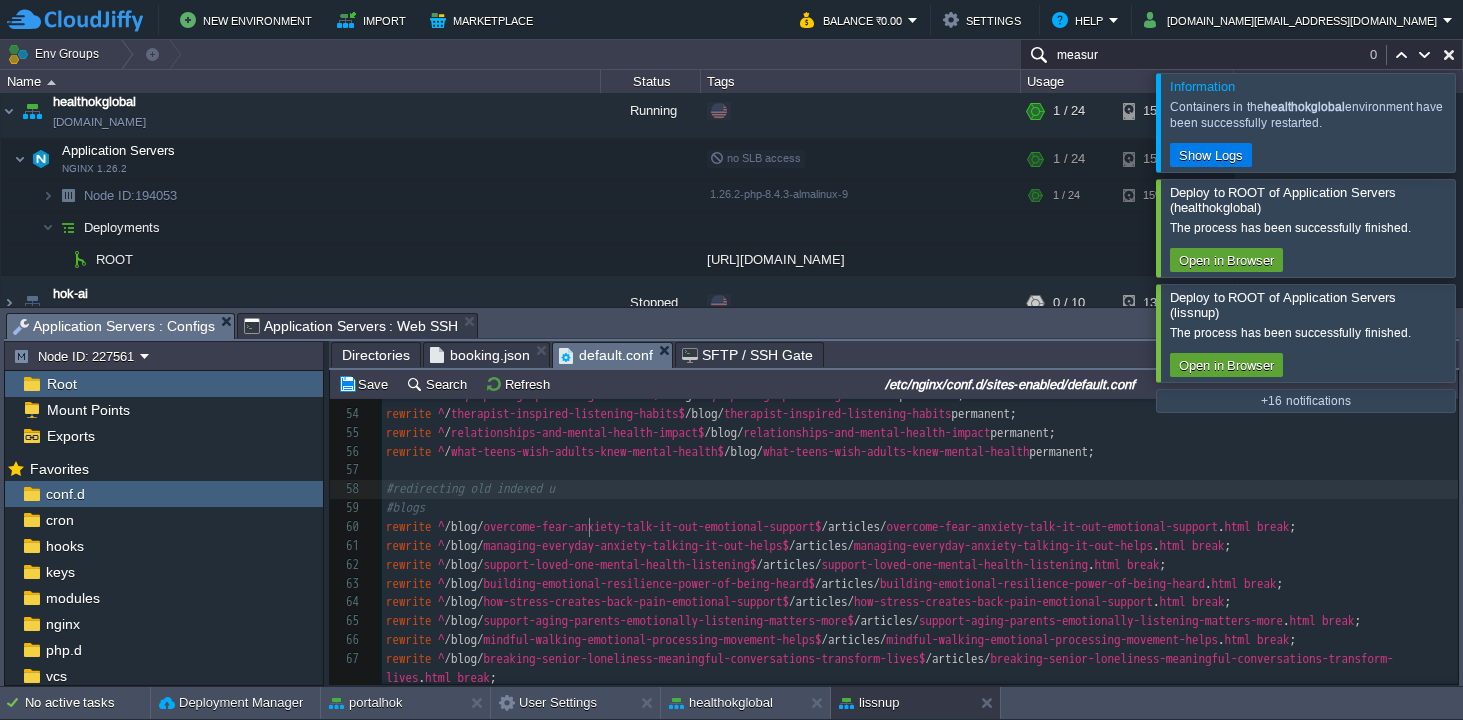 type on "#redirecting old indexed url" 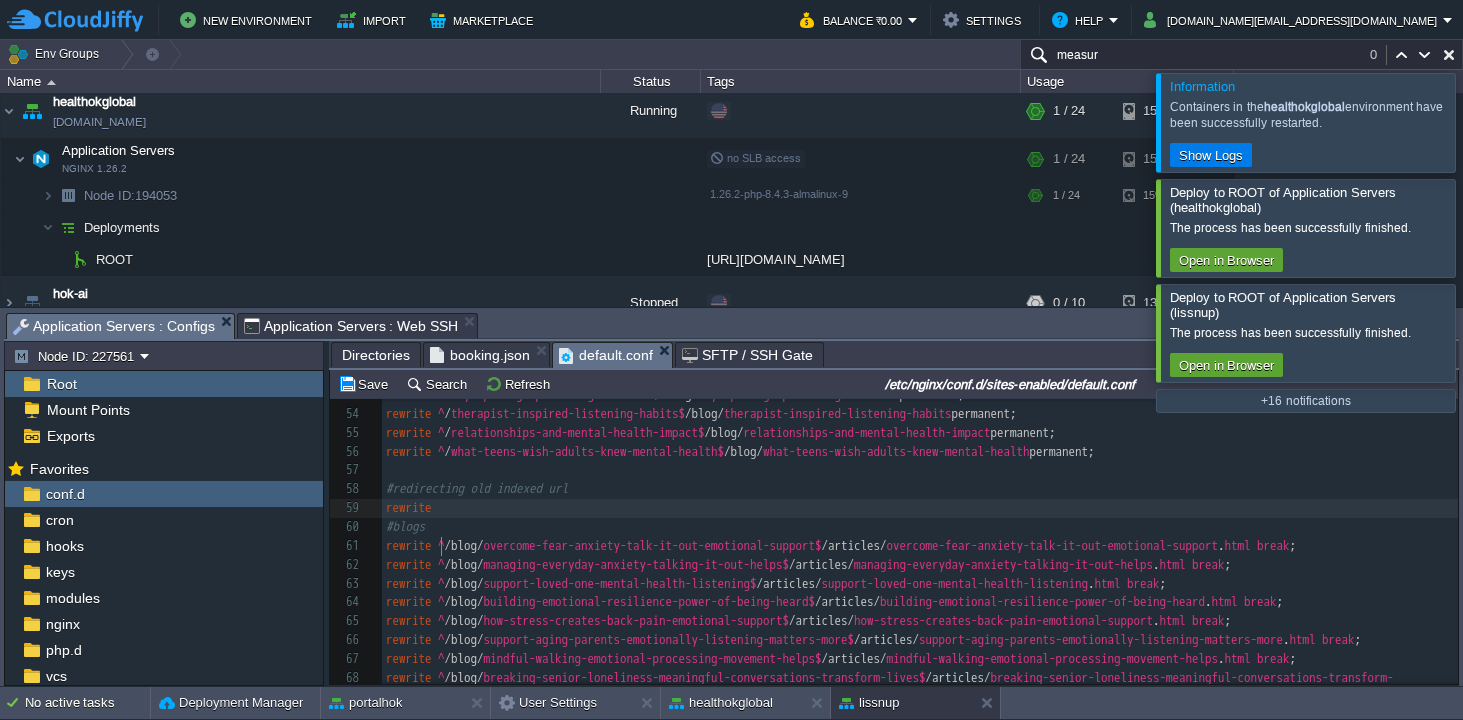 type on "rewrite" 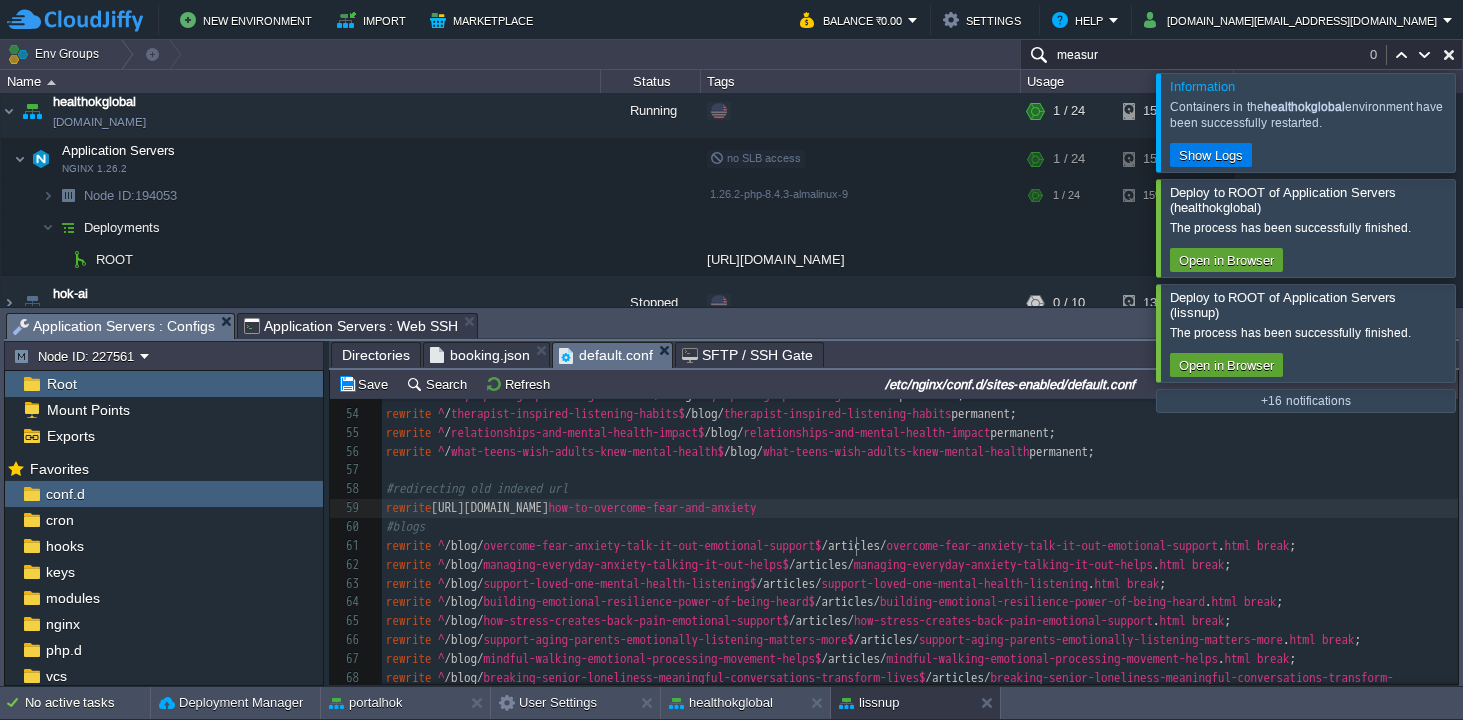 click on "xxxxxxxxxx ​   25 rewrite   ^ / session$  /session. html break ; 26 rewrite   ^ / survey$  /survey. html break ; 27 rewrite   ^ / blog$          /blog. html           break ; 28 rewrite   ^ /blog/tag/.* $   /blog. html           break ; 29 rewrite   ^ /blog/topic/.* $   /blog. html         break ; 30 rewrite   ^ /blog/category/.* $   /blog. html      break ;  31 rewrite   ^ / disclaimer$  /disclaimer. html break ; 32 rewrite   ^ / privacy-policy$  / privacy-policy . html break ; 33 rewrite   ^ / terms$  /terms. html break ; 34 rewrite   ^ / listener$  /listener. html break ;   35    36 #old format redirected now  37 ​ 38    # Redirect old URLs to new /blog/ format 39 rewrite   ^ / overcome-fear-anxiety-talk-it-out-emotional-support$  /blog/ overcome-fear-anxiety-talk-it-out-emotional-support  permanent; 40 rewrite   ^ / managing-everyday-anxiety-talking-it-out-helps$  /blog/ managing-everyday-anxiety-talking-it-out-helps  permanent; 41 rewrite   ^ / support-loved-one-mental-health-listening$" at bounding box center (920, 357) 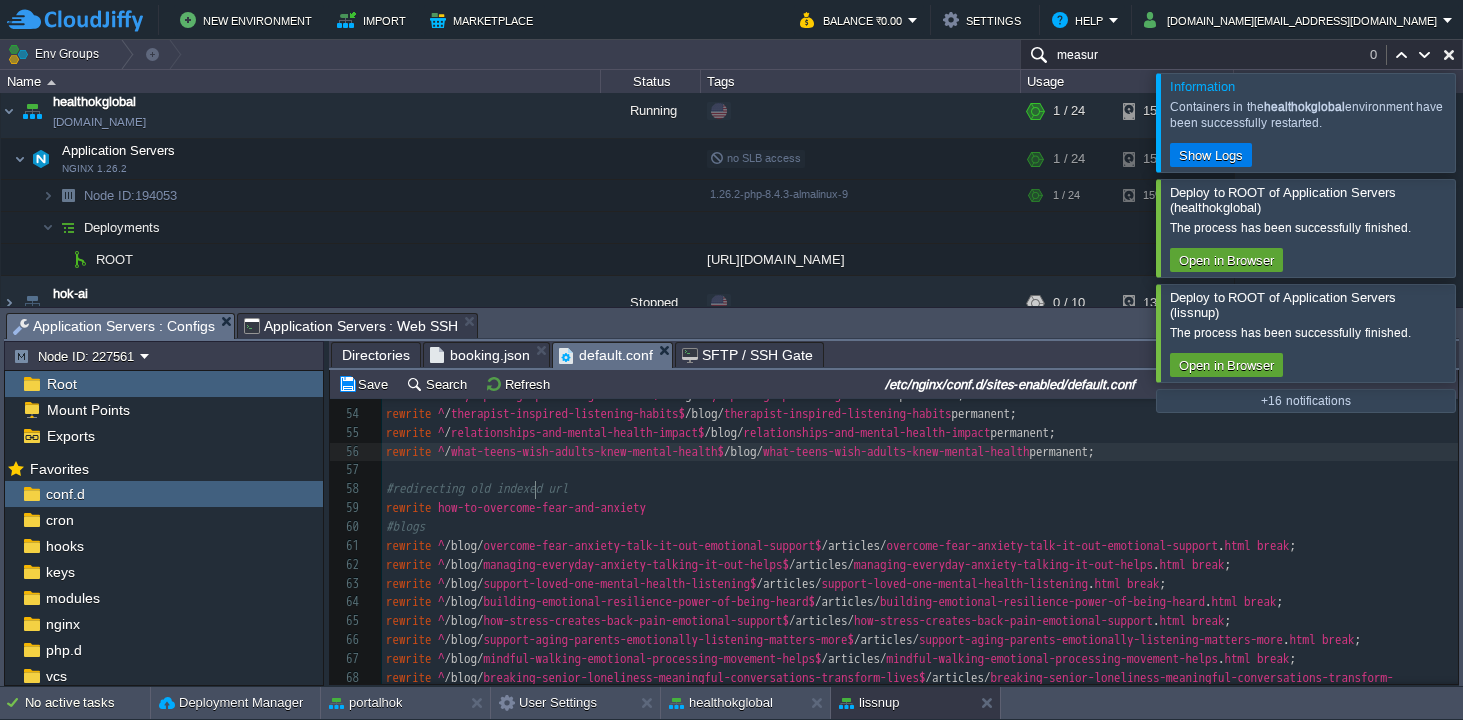 click on "what-teens-wish-adults-knew-mental-health$" at bounding box center (587, 451) 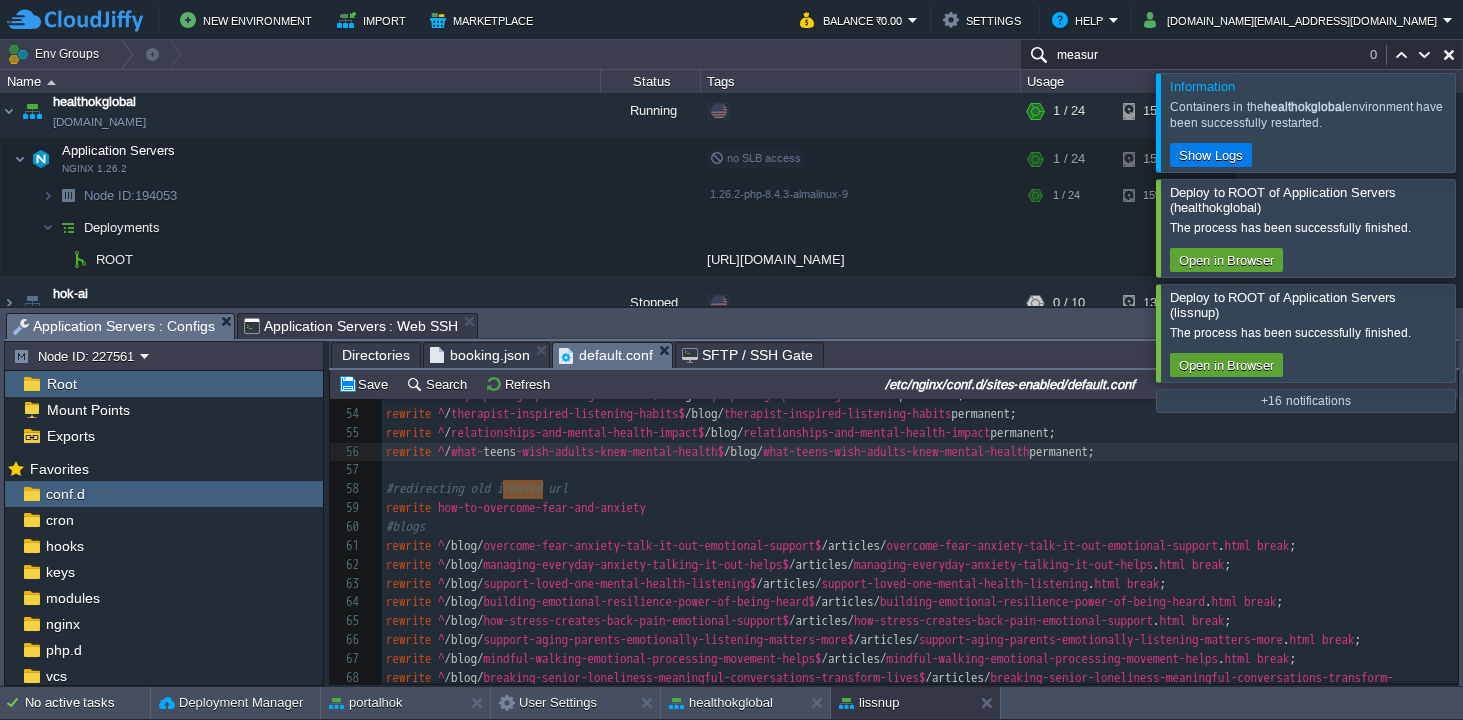 type on "rewrite ^/what-teens-wish-adults-knew-mental-health$ /blog/what-teens-wish-adults-knew-mental-health permanent;" 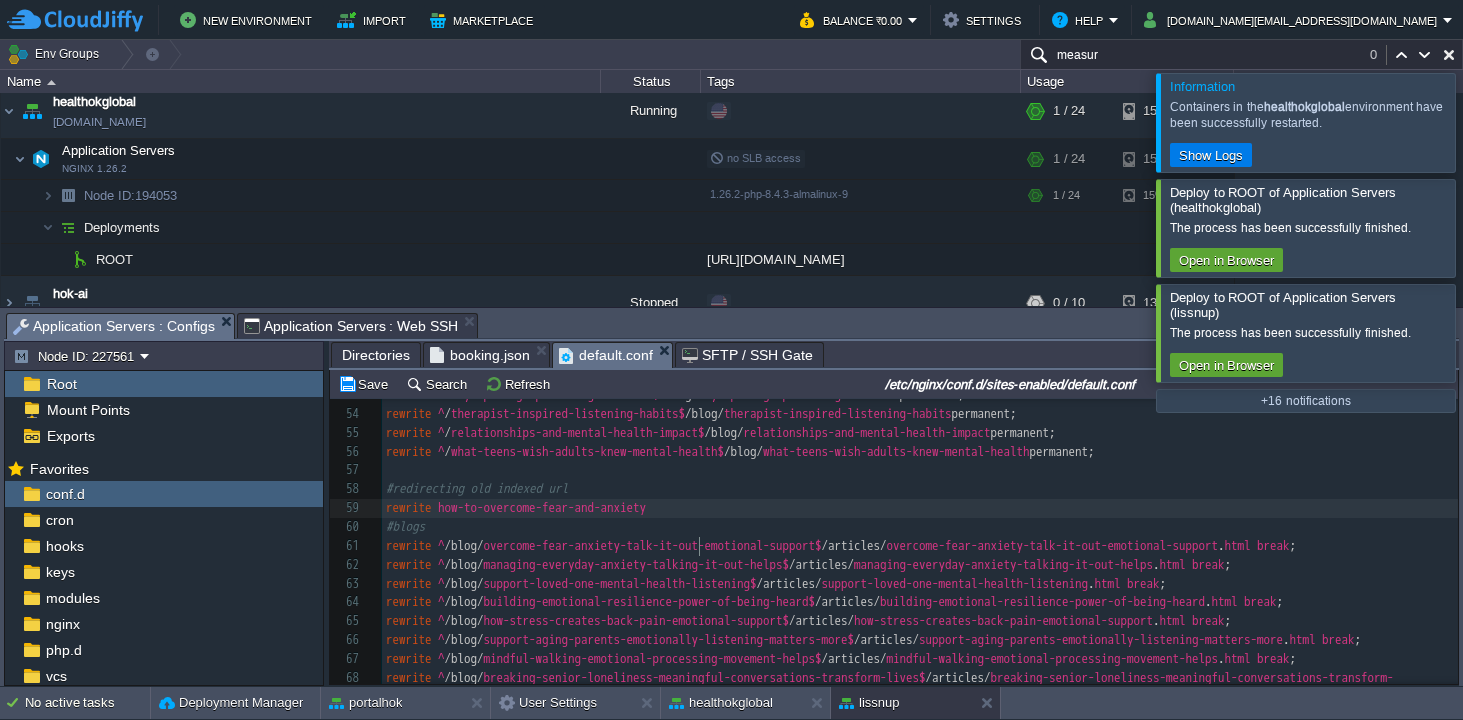 click on "rewrite   how-to-overcome-fear-and-anxiety" at bounding box center (920, 508) 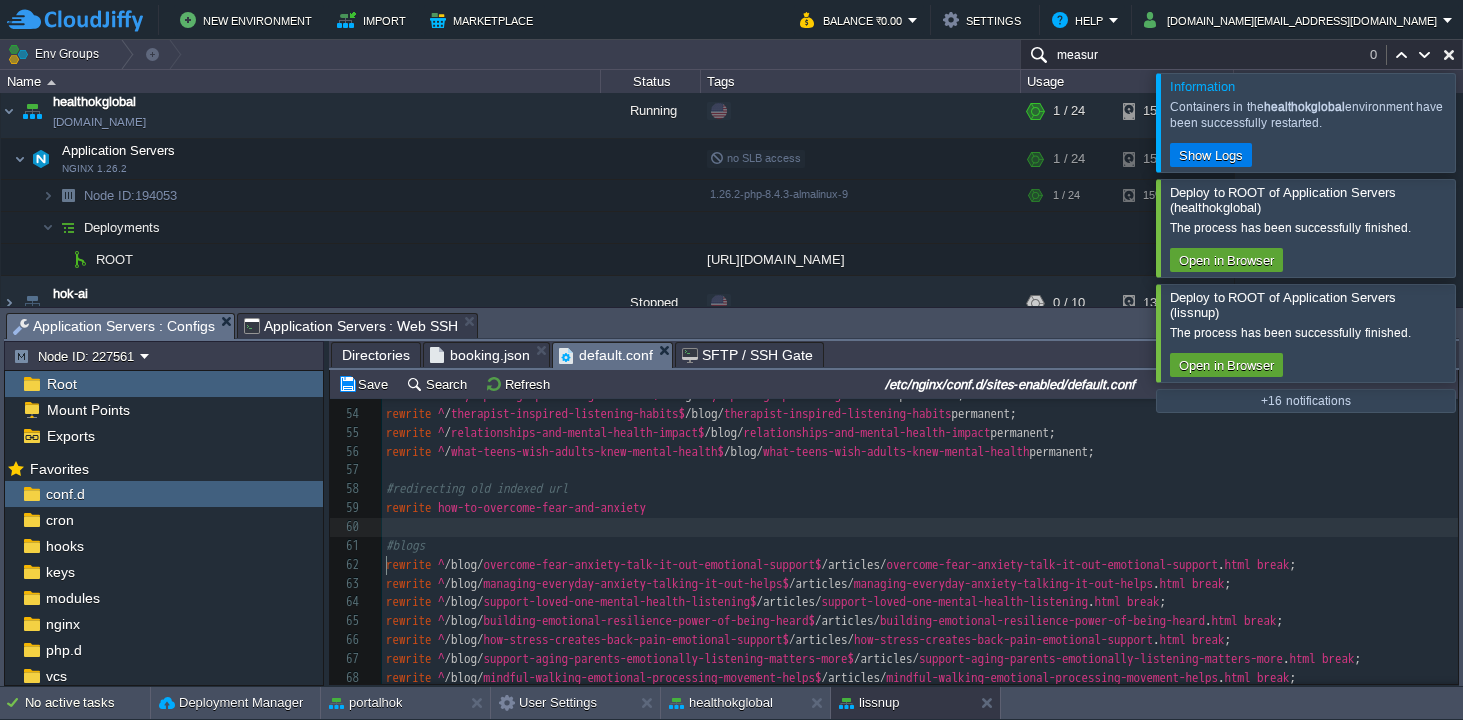 paste on "anxiety" 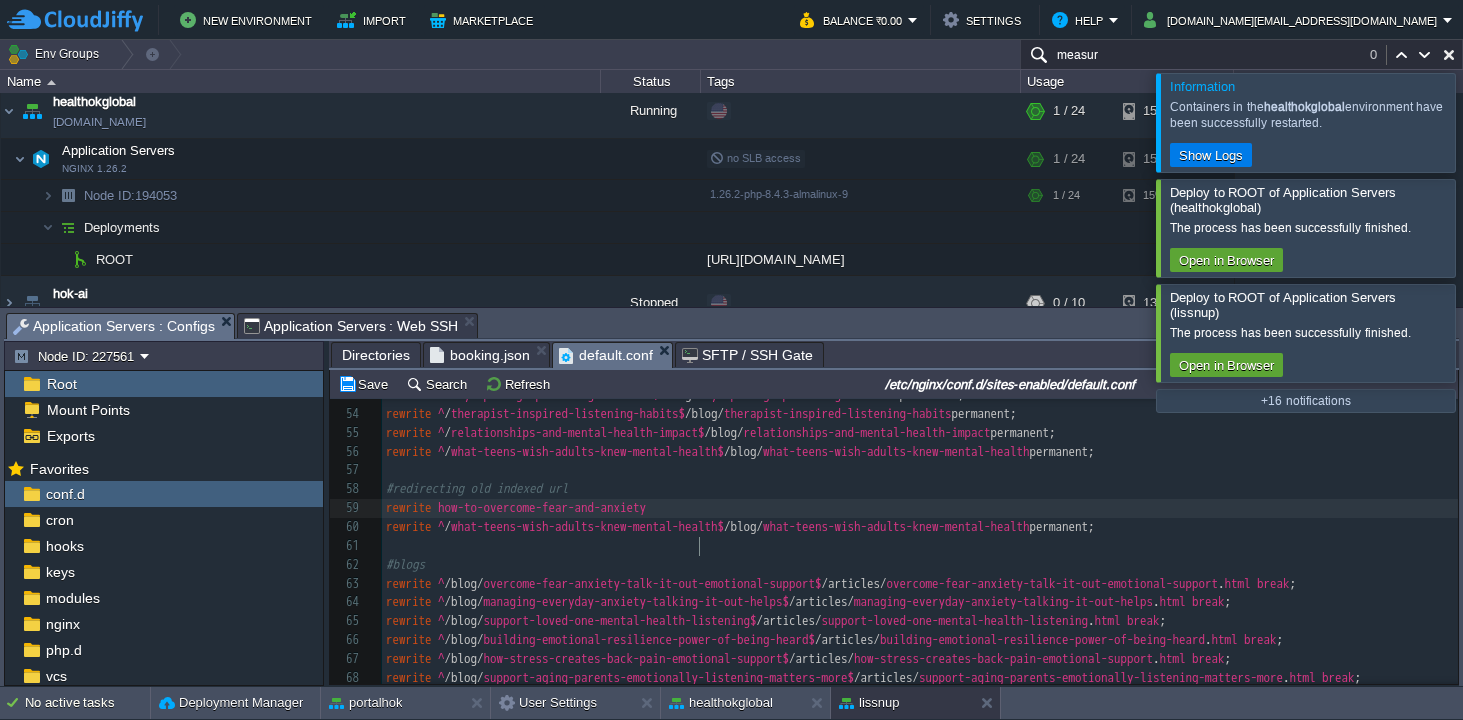 click on "rewrite   how-to-overcome-fear-and-anxiety" at bounding box center (920, 508) 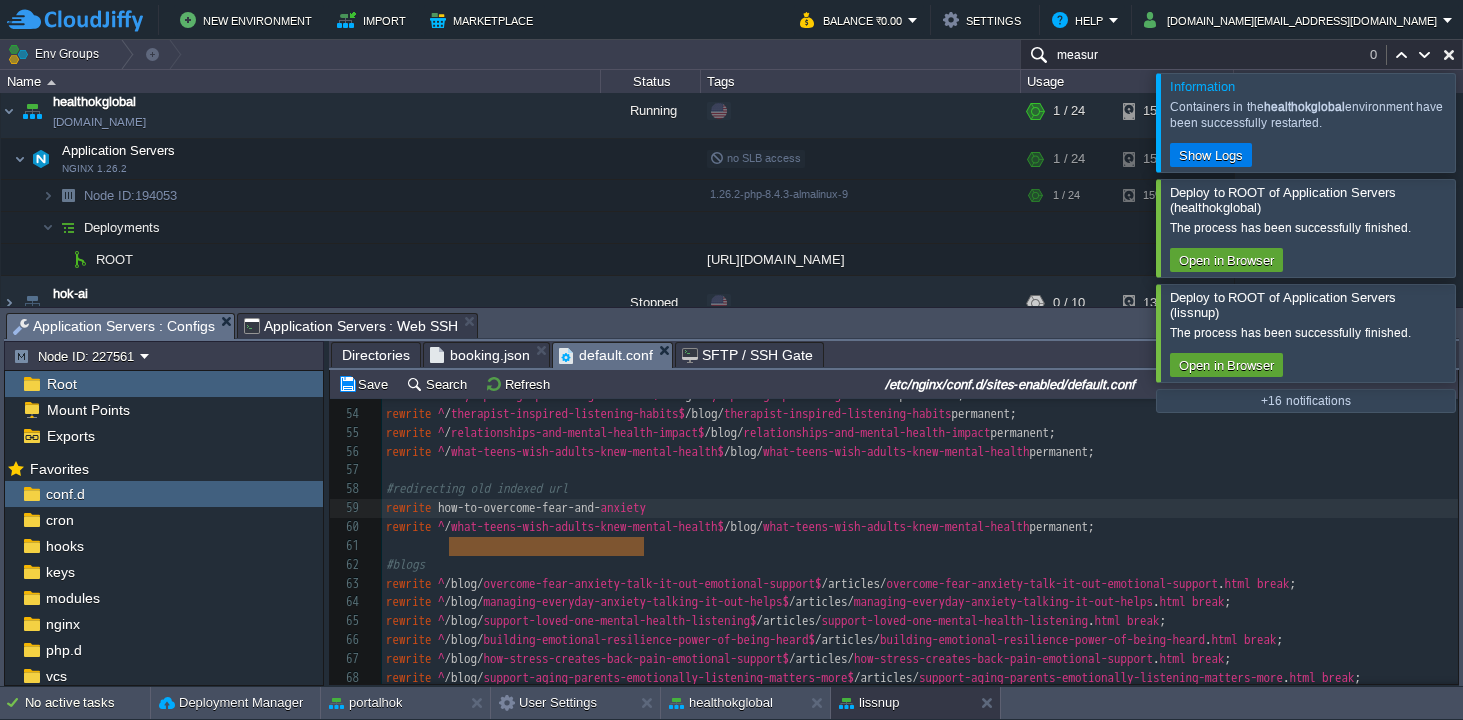 type on "how-to-overcome-fear-and-" 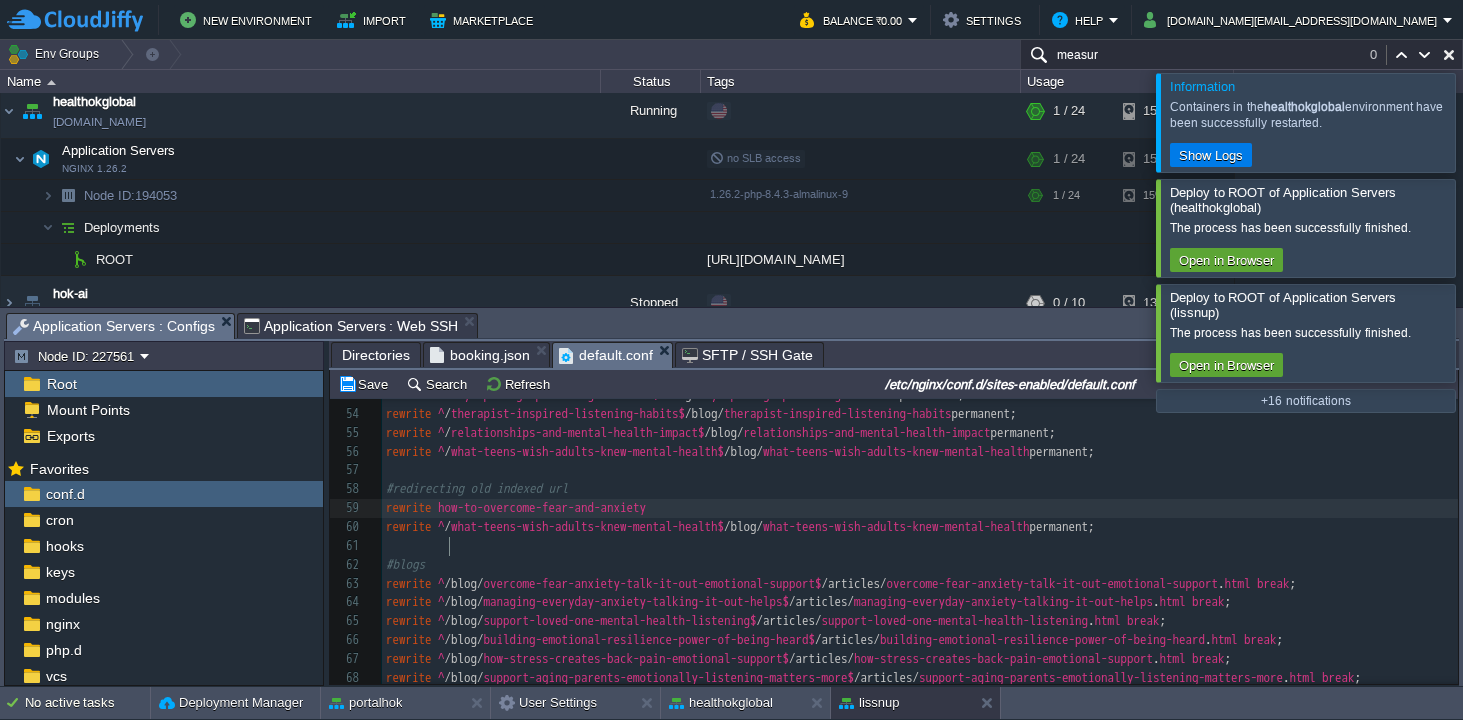 type on "how-to-overcome-fear-and-anxiety" 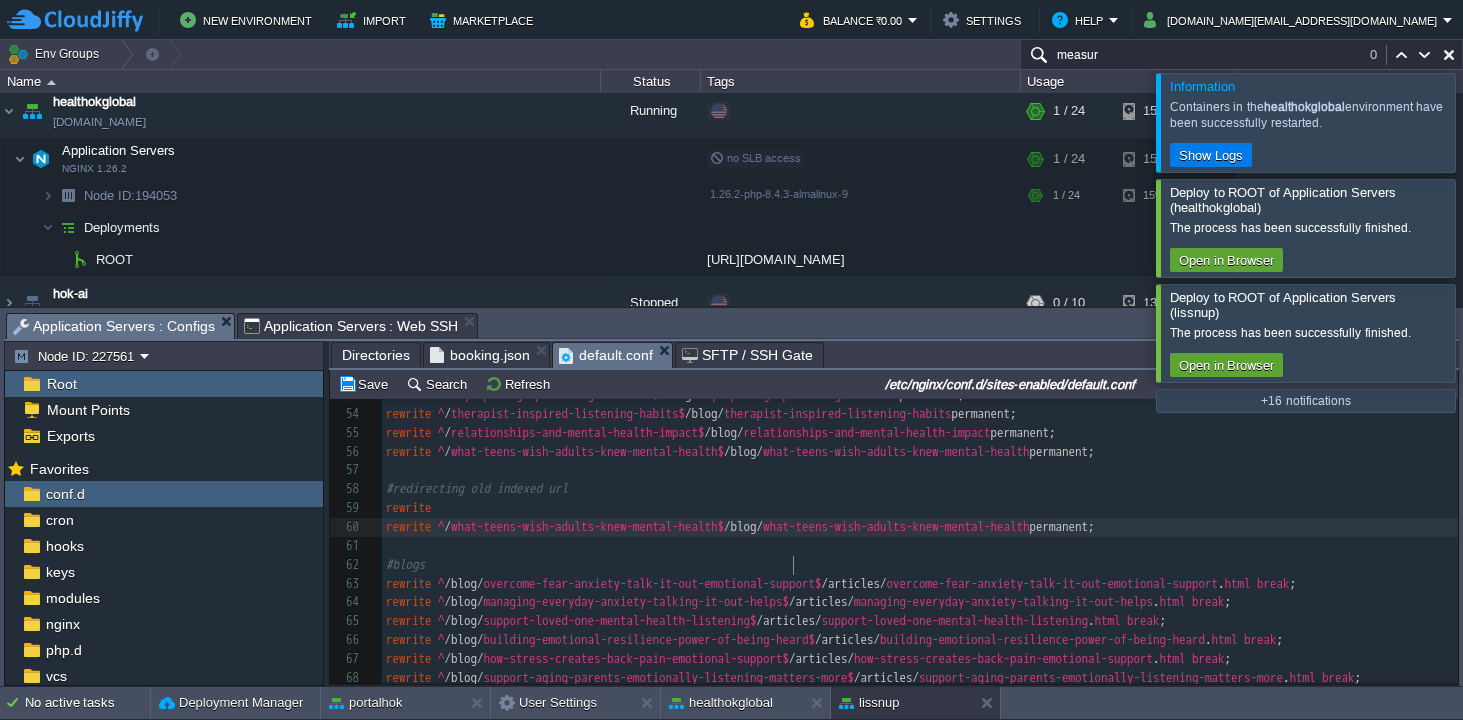 click on "what-teens-wish-adults-knew-mental-health$" at bounding box center (587, 526) 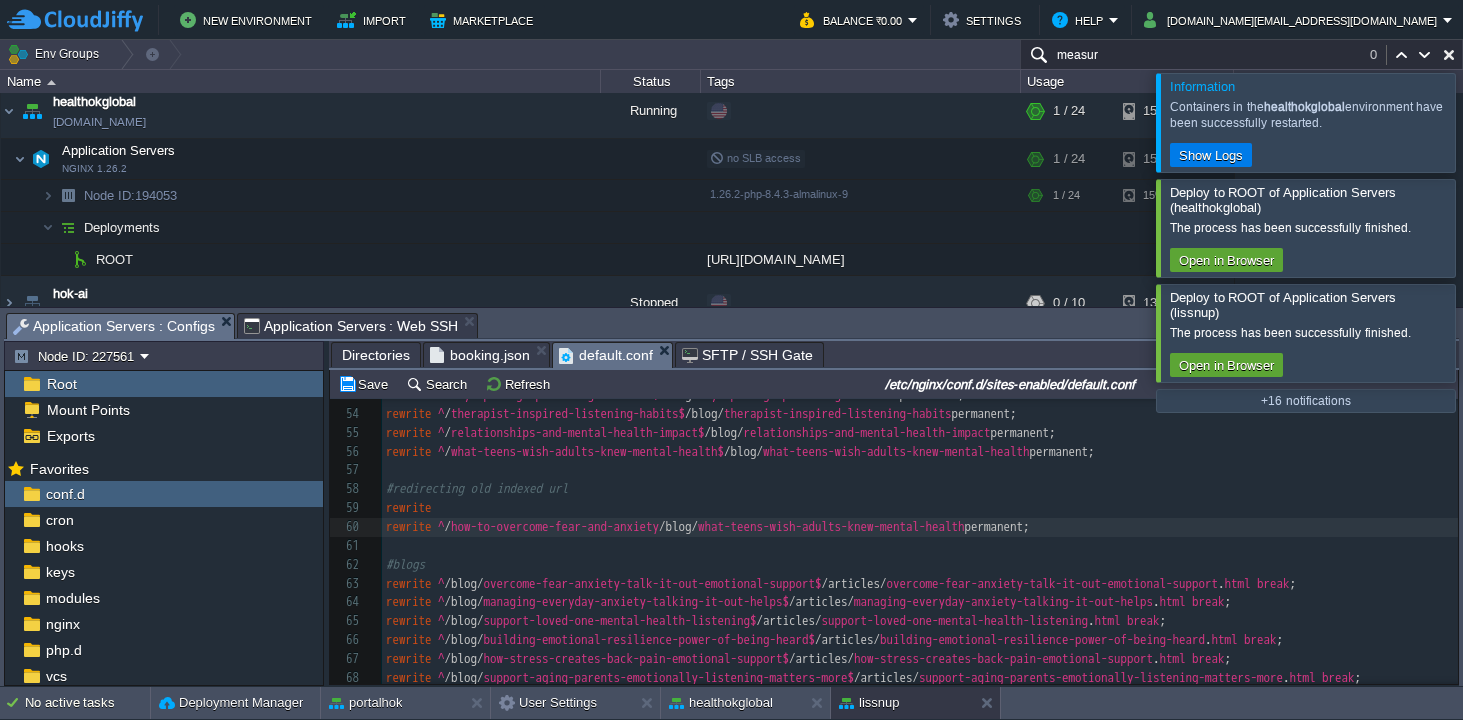 click on "rewrite" at bounding box center [920, 508] 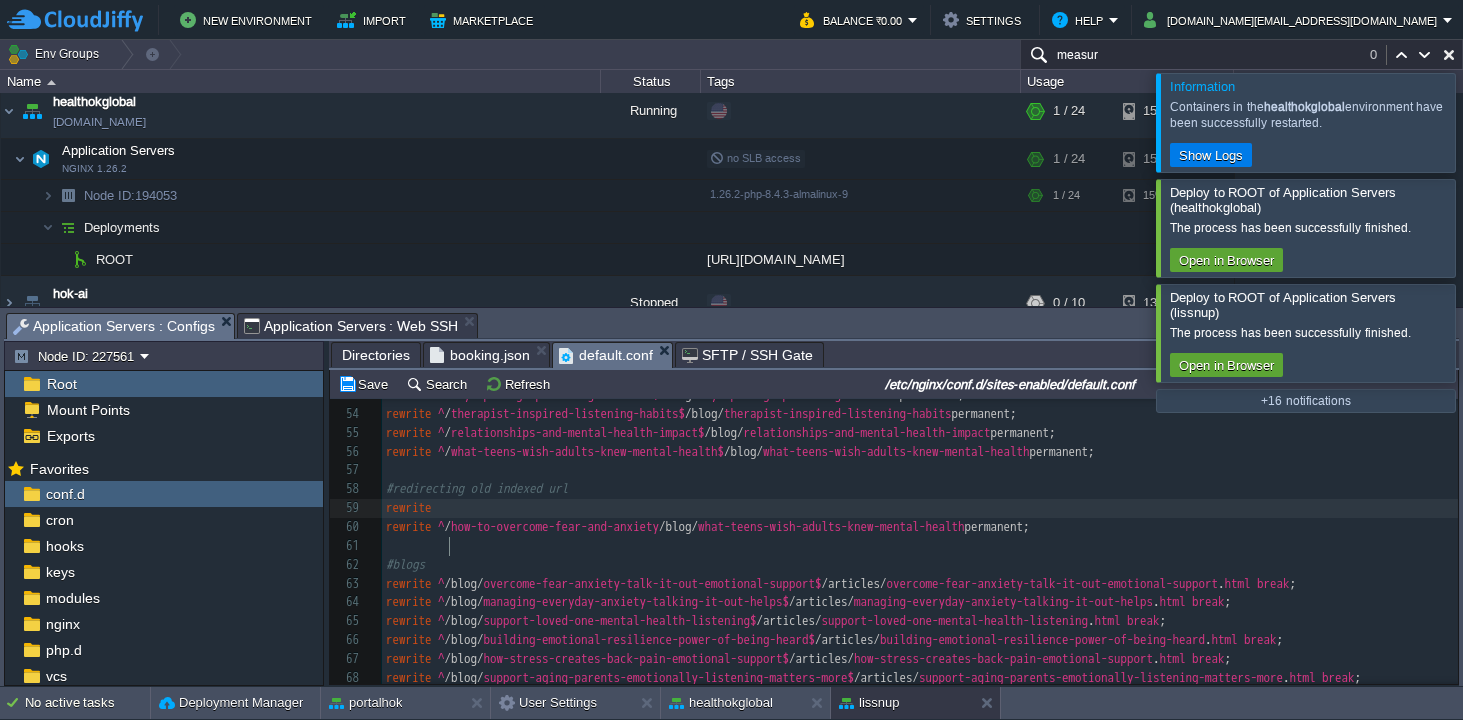 type on "rewrite" 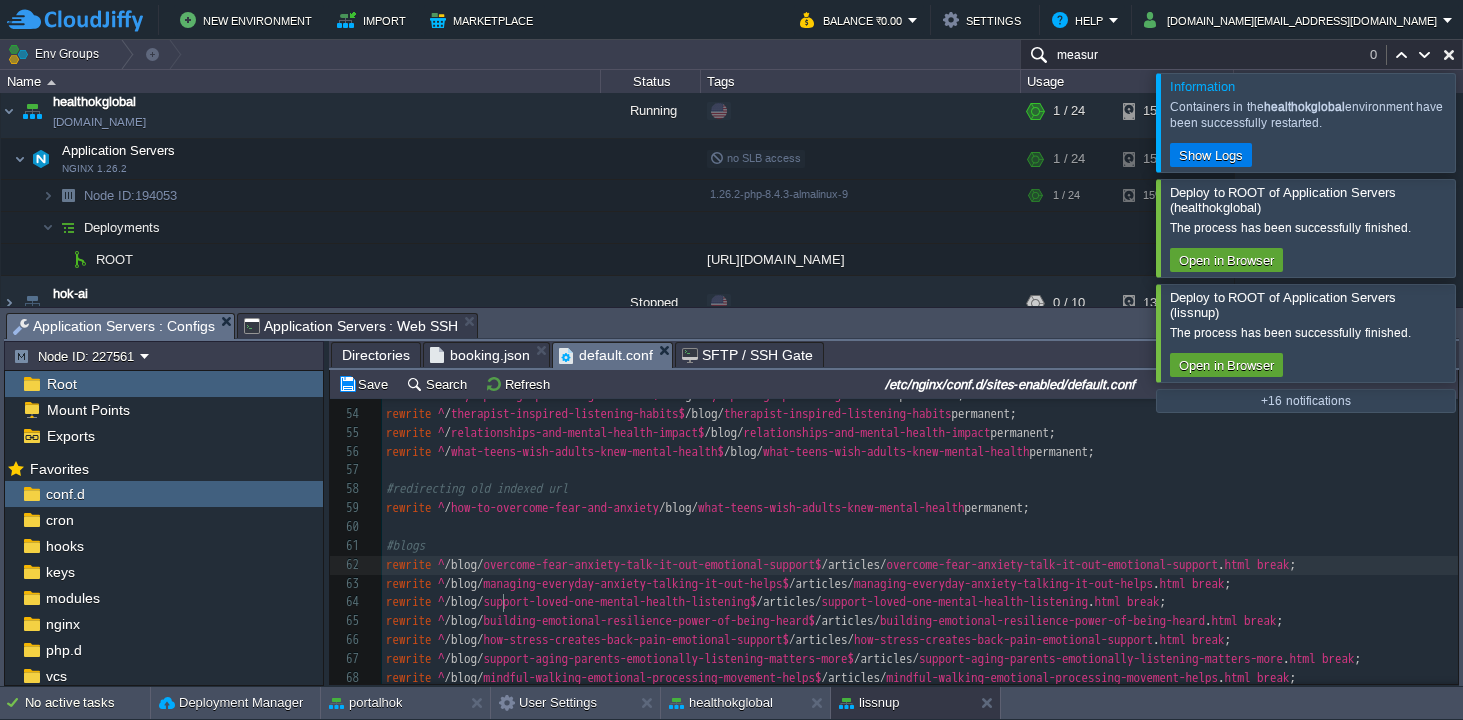 click on "xxxxxxxxxx ​   25 rewrite   ^ / session$  /session. html break ; 26 rewrite   ^ / survey$  /survey. html break ; 27 rewrite   ^ / blog$          /blog. html           break ; 28 rewrite   ^ /blog/tag/.* $   /blog. html           break ; 29 rewrite   ^ /blog/topic/.* $   /blog. html         break ; 30 rewrite   ^ /blog/category/.* $   /blog. html      break ;  31 rewrite   ^ / disclaimer$  /disclaimer. html break ; 32 rewrite   ^ / privacy-policy$  / privacy-policy . html break ; 33 rewrite   ^ / terms$  /terms. html break ; 34 rewrite   ^ / listener$  /listener. html break ;   35    36 #old format redirected now  37 ​ 38    # Redirect old URLs to new /blog/ format 39 rewrite   ^ / overcome-fear-anxiety-talk-it-out-emotional-support$  /blog/ overcome-fear-anxiety-talk-it-out-emotional-support  permanent; 40 rewrite   ^ / managing-everyday-anxiety-talking-it-out-helps$  /blog/ managing-everyday-anxiety-talking-it-out-helps  permanent; 41 rewrite   ^ / support-loved-one-mental-health-listening$" at bounding box center [920, 367] 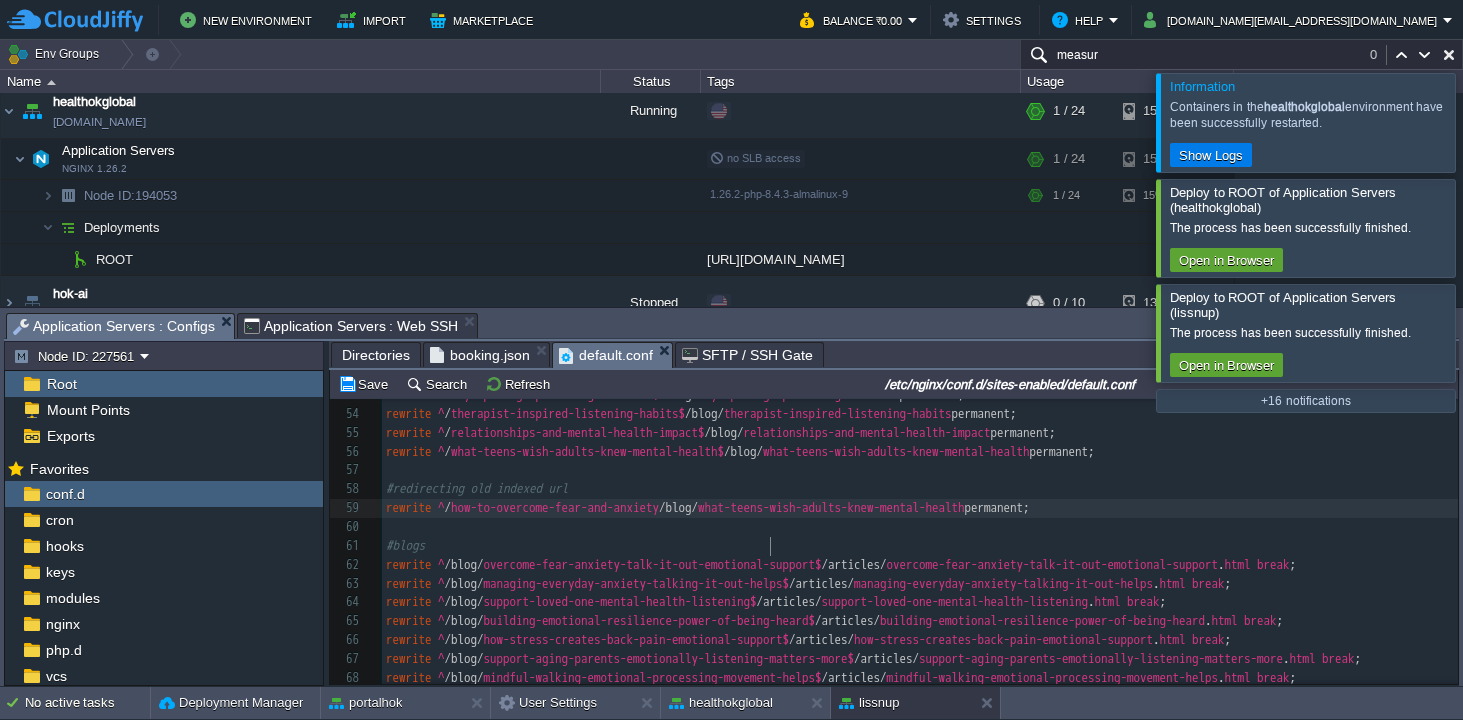 click on "/blog/" at bounding box center [678, 507] 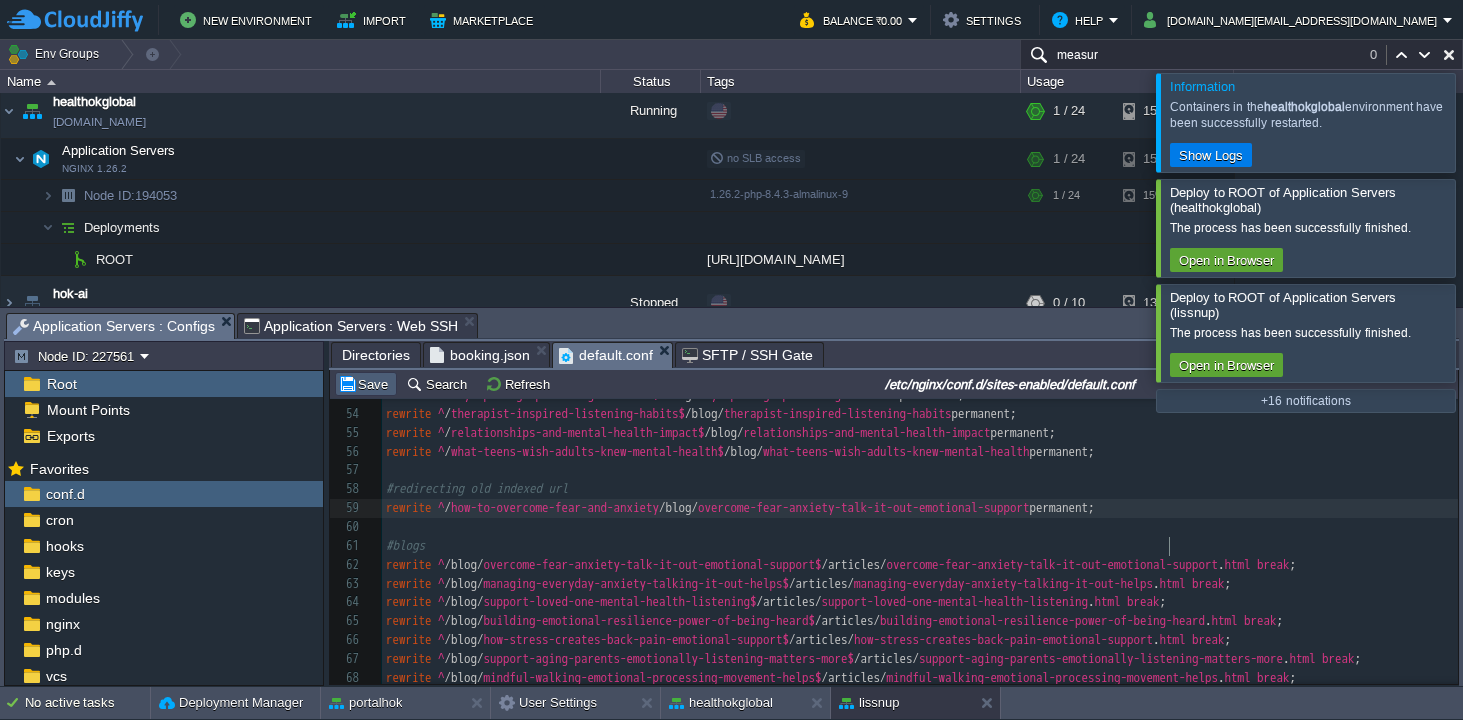 type on "what-teens-wish-adults-knew-mental-health" 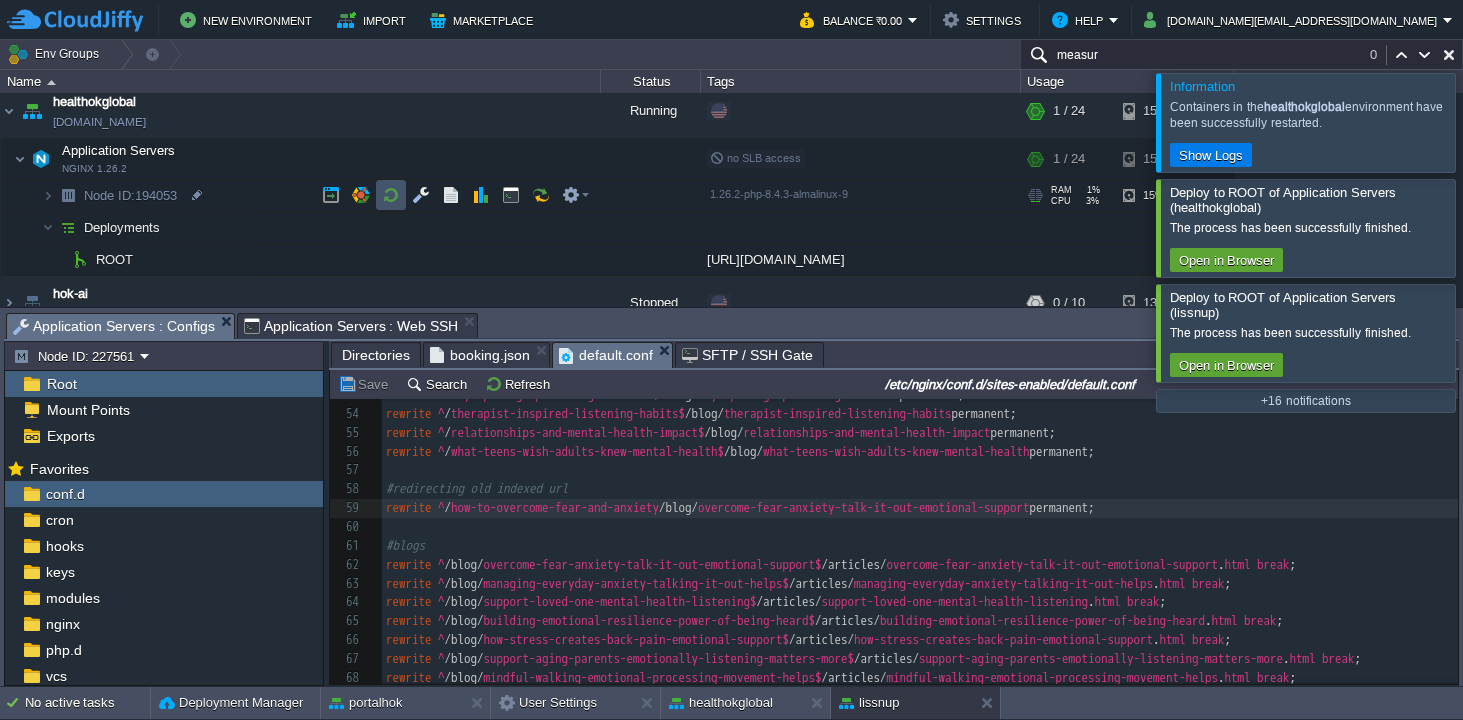 click at bounding box center (391, 195) 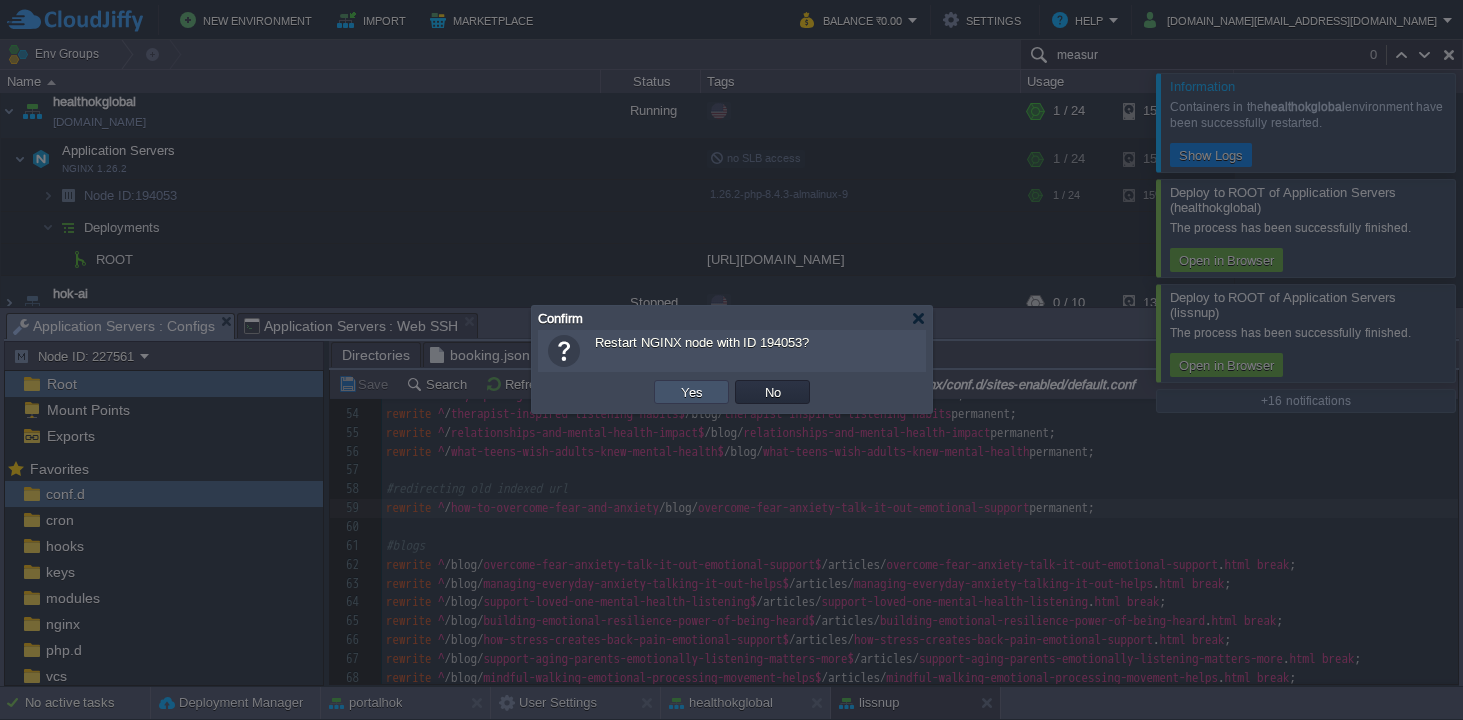 click on "Yes" at bounding box center (692, 392) 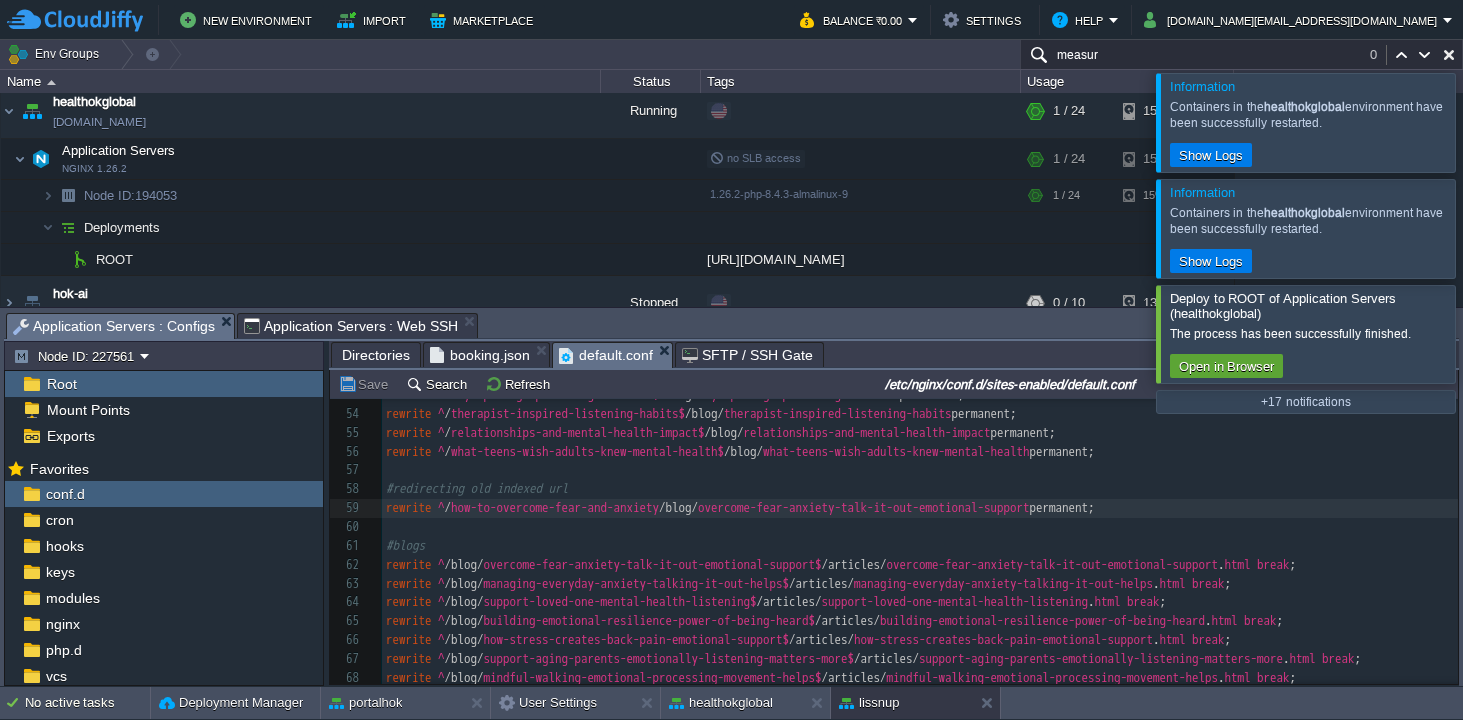 scroll, scrollTop: 1003, scrollLeft: 0, axis: vertical 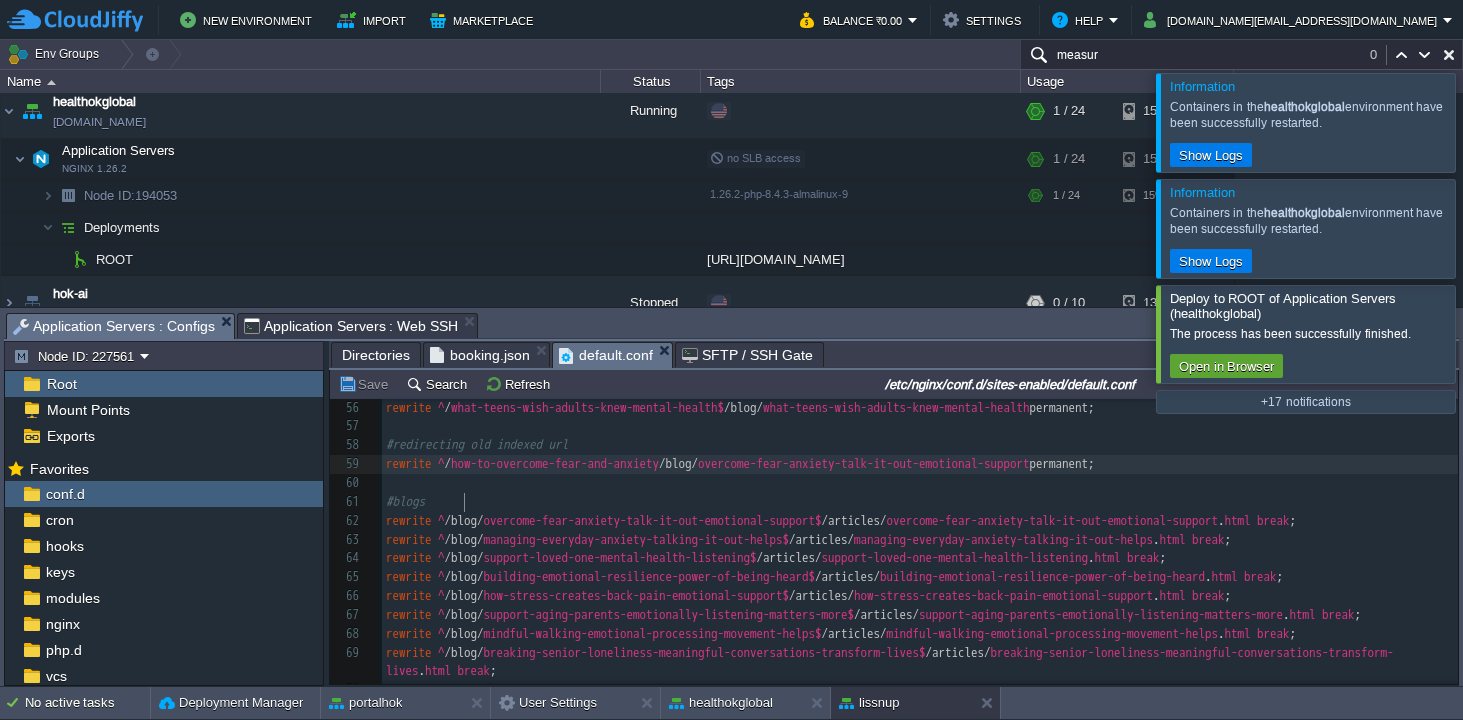 click on "xxxxxxxxxx ​   25 rewrite   ^ / session$  /session. html break ; 26 rewrite   ^ / survey$  /survey. html break ; 27 rewrite   ^ / blog$          /blog. html           break ; 28 rewrite   ^ /blog/tag/.* $   /blog. html           break ; 29 rewrite   ^ /blog/topic/.* $   /blog. html         break ; 30 rewrite   ^ /blog/category/.* $   /blog. html      break ;  31 rewrite   ^ / disclaimer$  /disclaimer. html break ; 32 rewrite   ^ / privacy-policy$  / privacy-policy . html break ; 33 rewrite   ^ / terms$  /terms. html break ; 34 rewrite   ^ / listener$  /listener. html break ;   35    36 #old format redirected now  37 ​ 38    # Redirect old URLs to new /blog/ format 39 rewrite   ^ / overcome-fear-anxiety-talk-it-out-emotional-support$  /blog/ overcome-fear-anxiety-talk-it-out-emotional-support  permanent; 40 rewrite   ^ / managing-everyday-anxiety-talking-it-out-helps$  /blog/ managing-everyday-anxiety-talking-it-out-helps  permanent; 41 rewrite   ^ / support-loved-one-mental-health-listening$" at bounding box center [920, 323] 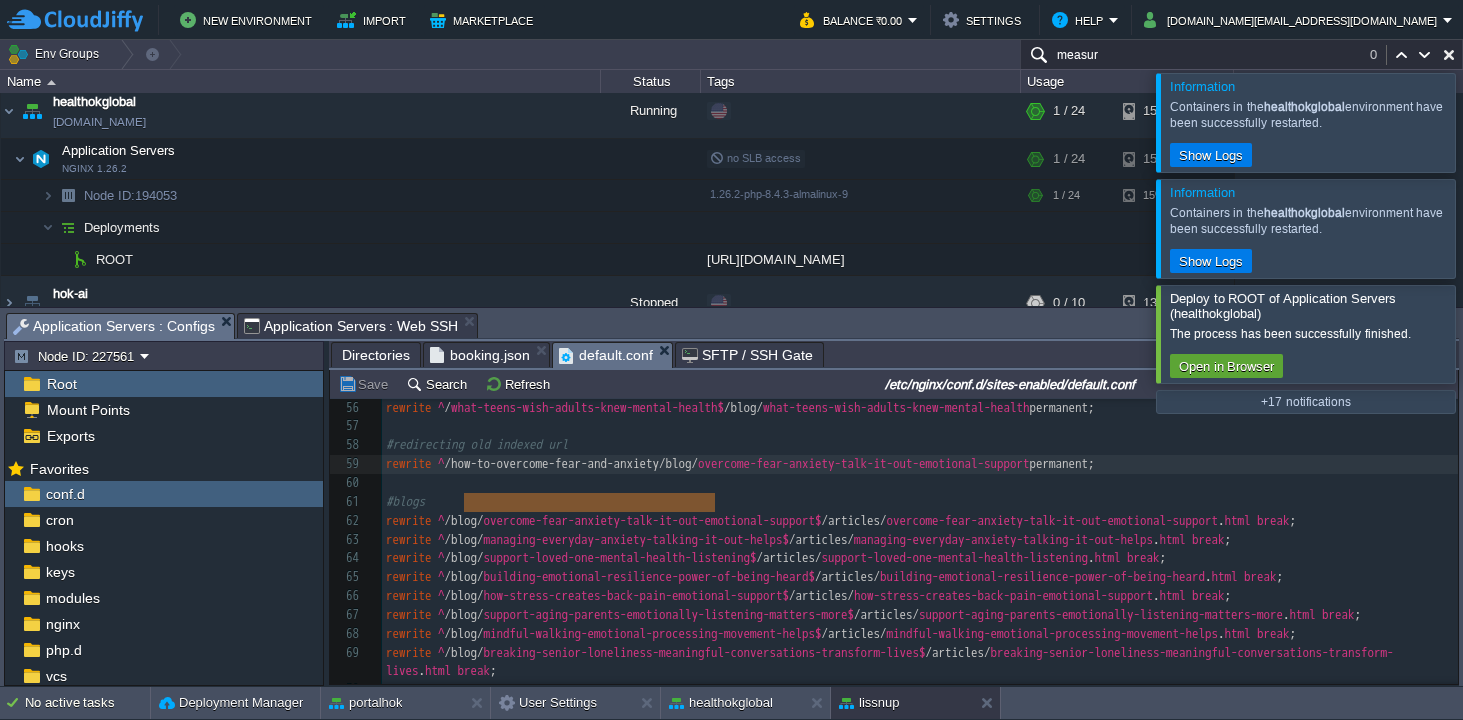 click on "​" at bounding box center (920, 426) 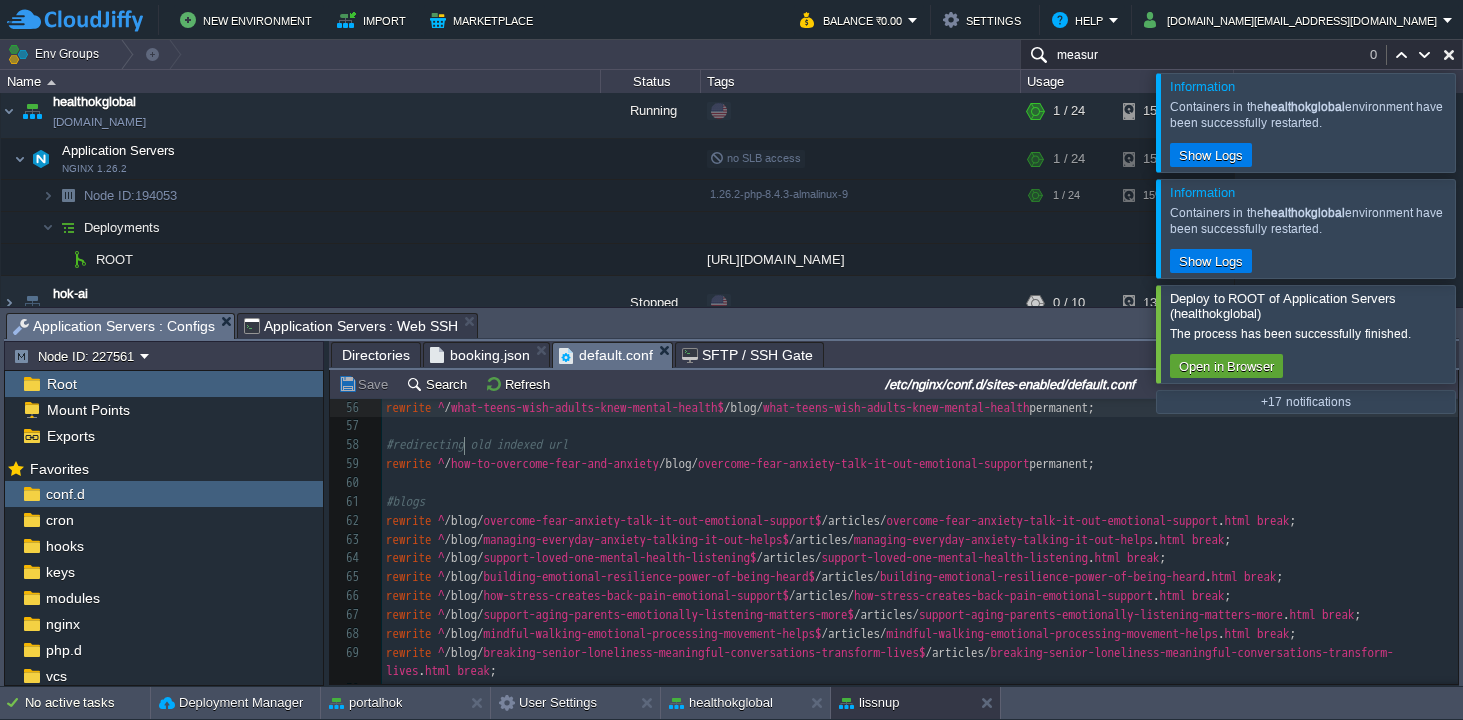 click on "xxxxxxxxxx ​   25 rewrite   ^ / session$  /session. html break ; 26 rewrite   ^ / survey$  /survey. html break ; 27 rewrite   ^ / blog$          /blog. html           break ; 28 rewrite   ^ /blog/tag/.* $   /blog. html           break ; 29 rewrite   ^ /blog/topic/.* $   /blog. html         break ; 30 rewrite   ^ /blog/category/.* $   /blog. html      break ;  31 rewrite   ^ / disclaimer$  /disclaimer. html break ; 32 rewrite   ^ / privacy-policy$  / privacy-policy . html break ; 33 rewrite   ^ / terms$  /terms. html break ; 34 rewrite   ^ / listener$  /listener. html break ;   35    36 #old format redirected now  37 ​ 38    # Redirect old URLs to new /blog/ format 39 rewrite   ^ / overcome-fear-anxiety-talk-it-out-emotional-support$  /blog/ overcome-fear-anxiety-talk-it-out-emotional-support  permanent; 40 rewrite   ^ / managing-everyday-anxiety-talking-it-out-helps$  /blog/ managing-everyday-anxiety-talking-it-out-helps  permanent; 41 rewrite   ^ / support-loved-one-mental-health-listening$" at bounding box center [920, 323] 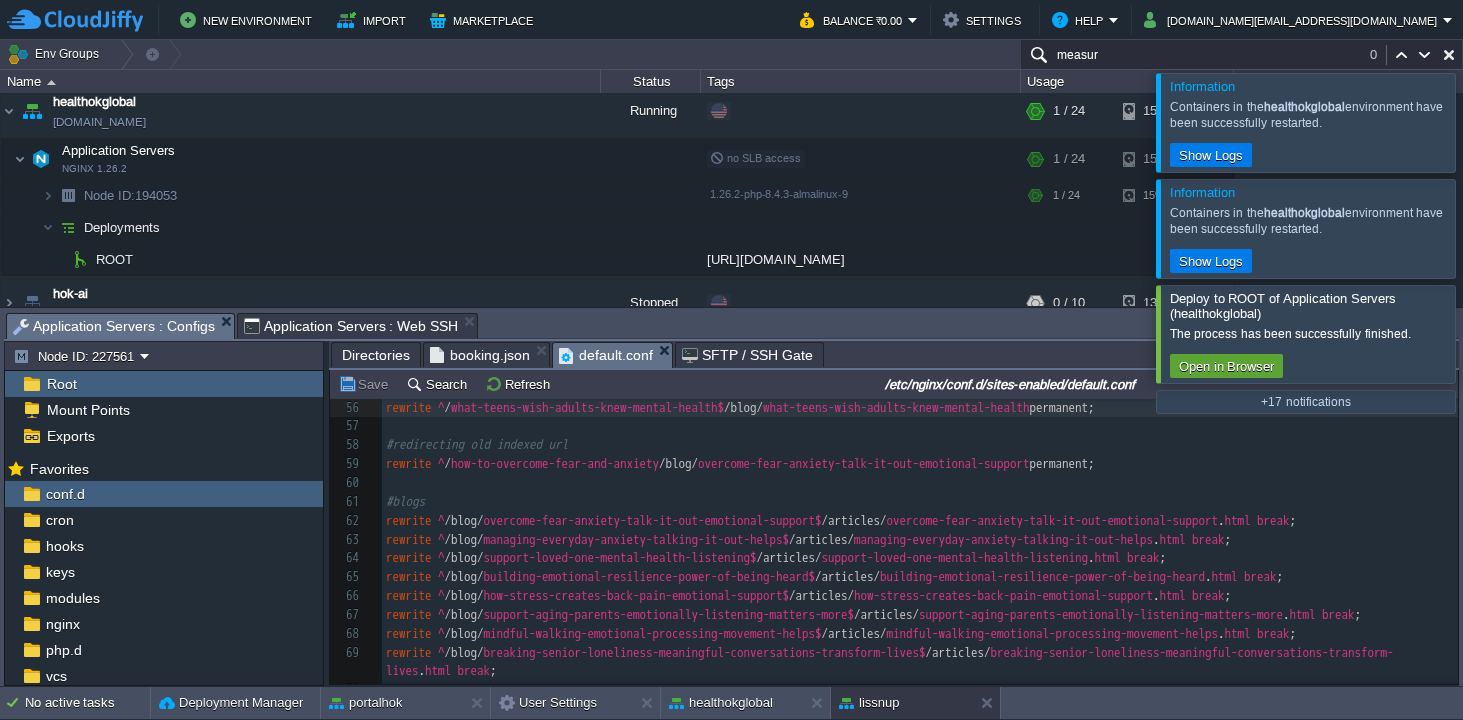 type on "what-teens-wish-adults-knew-mental-health" 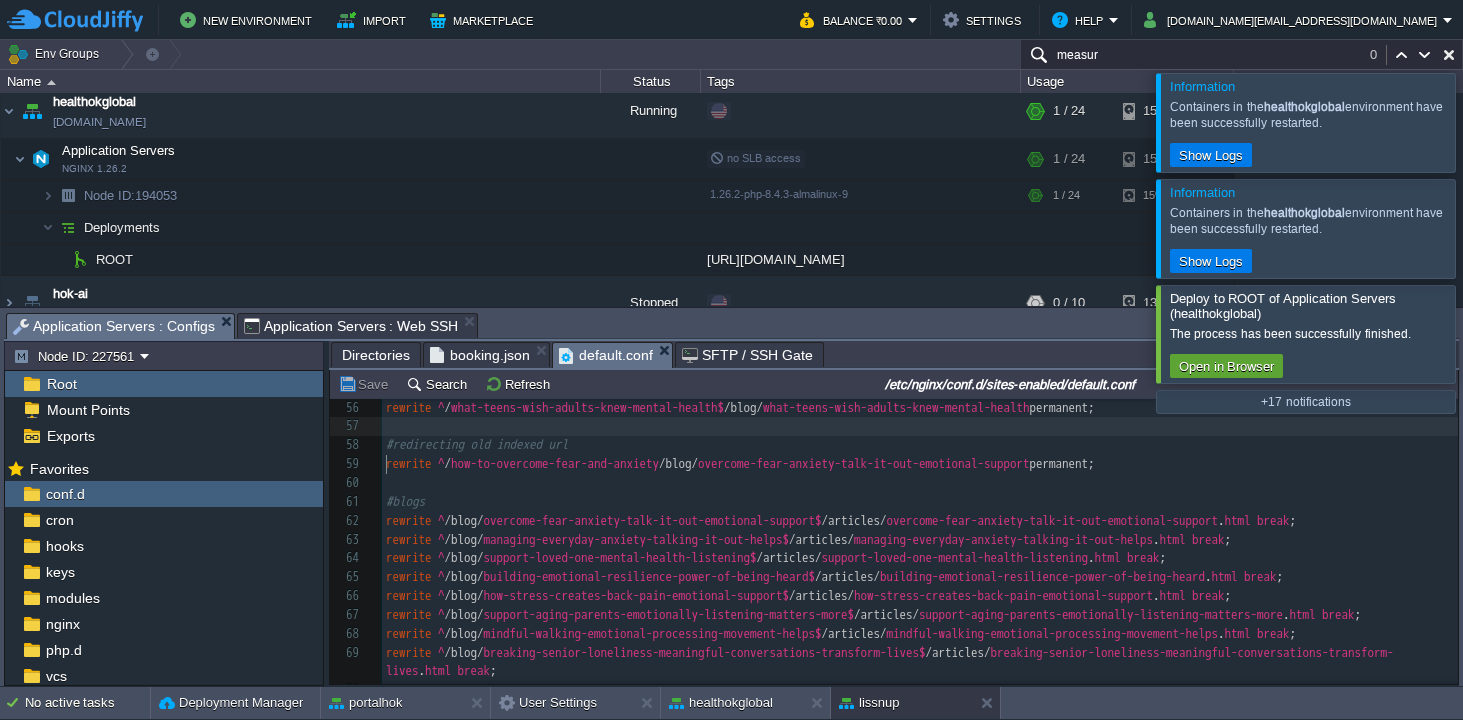 click on "​" at bounding box center [920, 426] 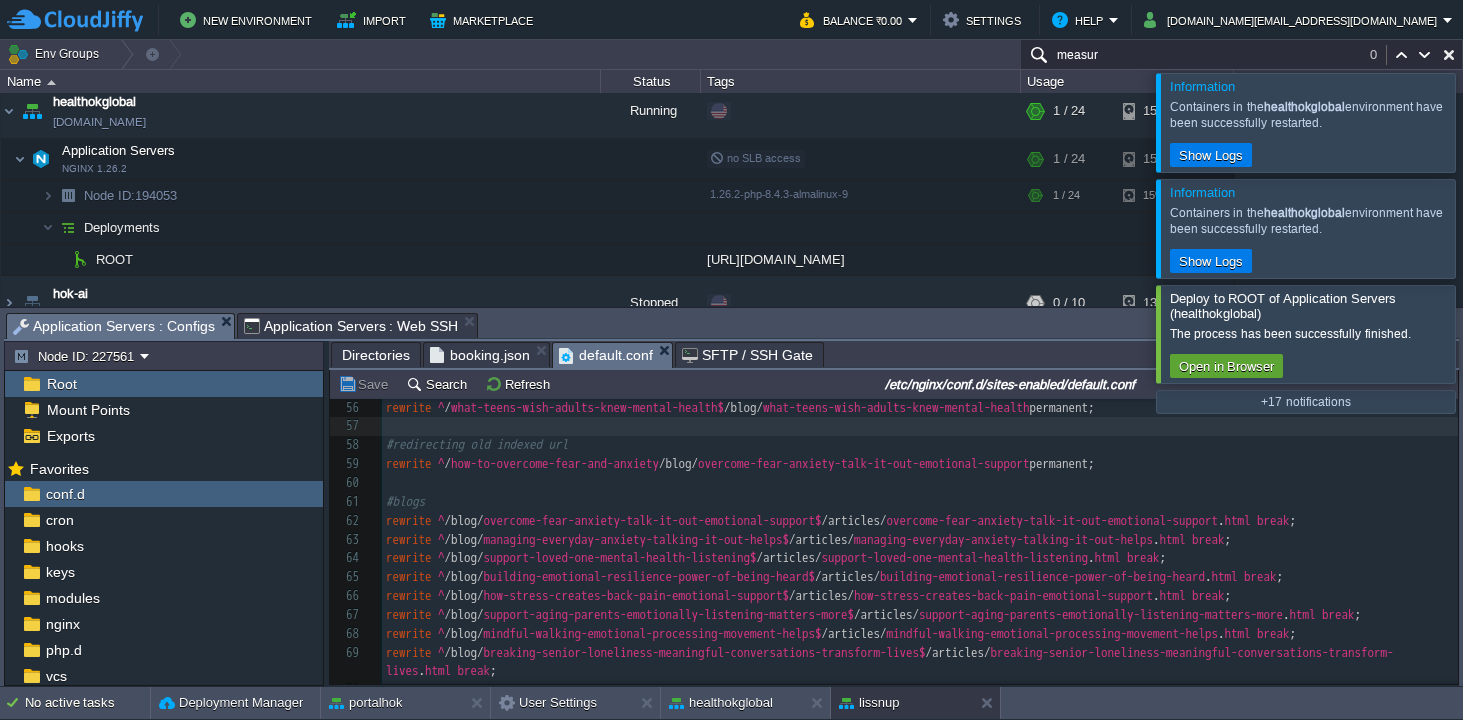 scroll, scrollTop: 1066, scrollLeft: 0, axis: vertical 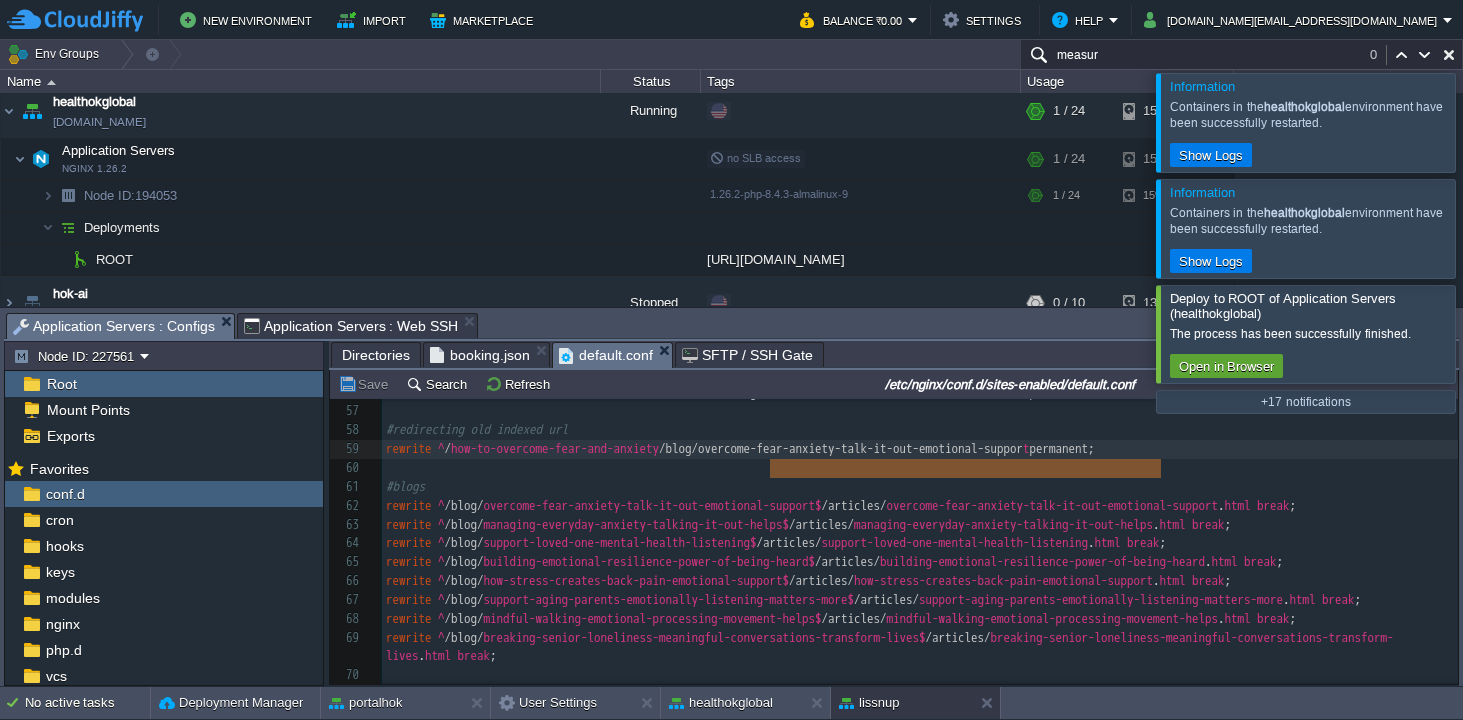 type on "overcome-fear-anxiety-talk-it-out-emotional-support" 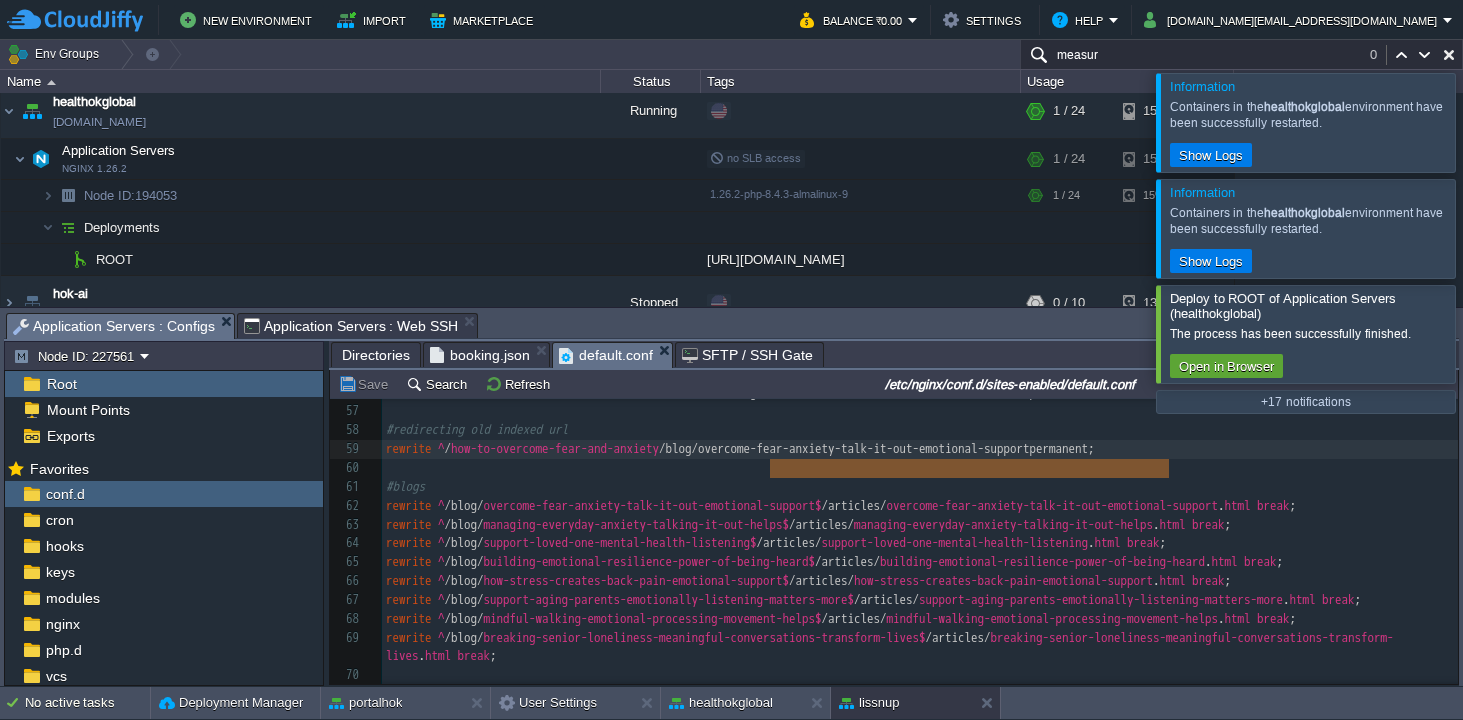 drag, startPoint x: 769, startPoint y: 471, endPoint x: 1169, endPoint y: 473, distance: 400.005 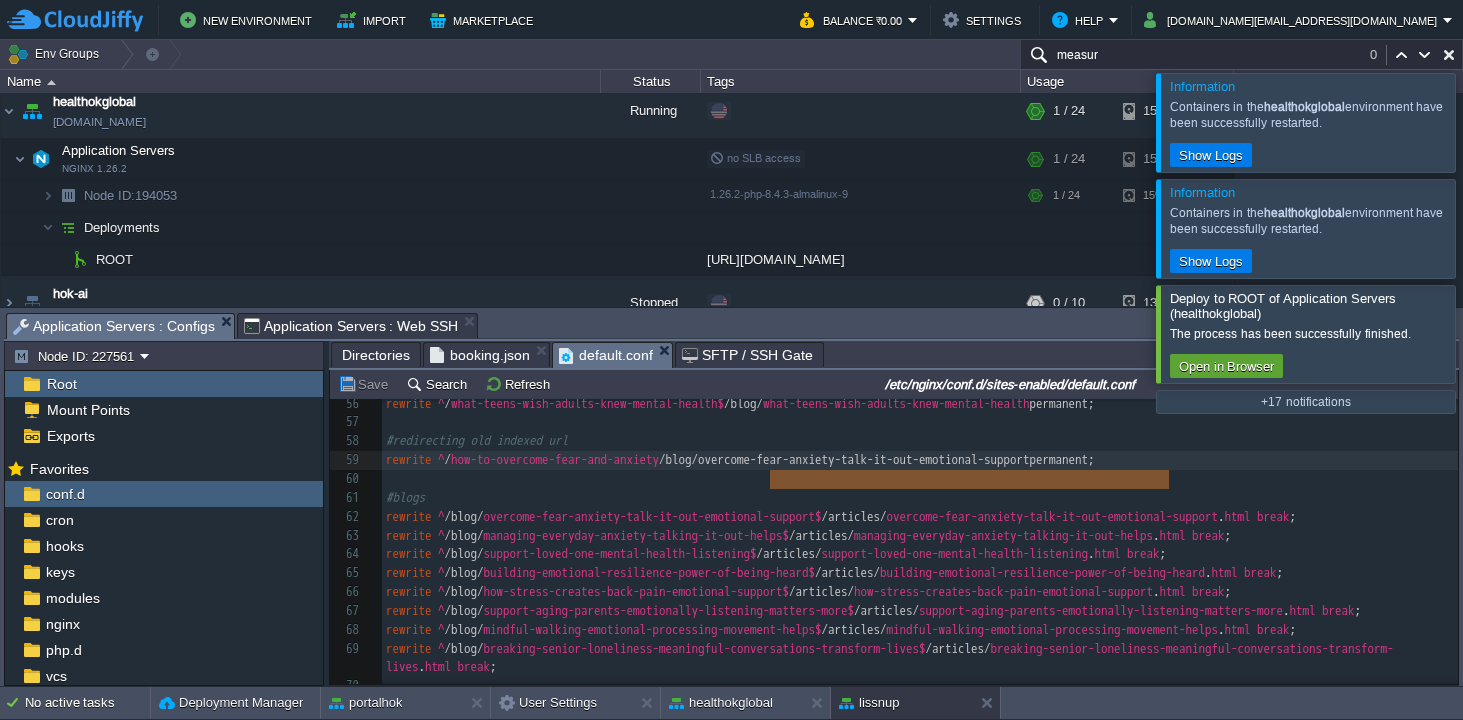 scroll, scrollTop: 1057, scrollLeft: 0, axis: vertical 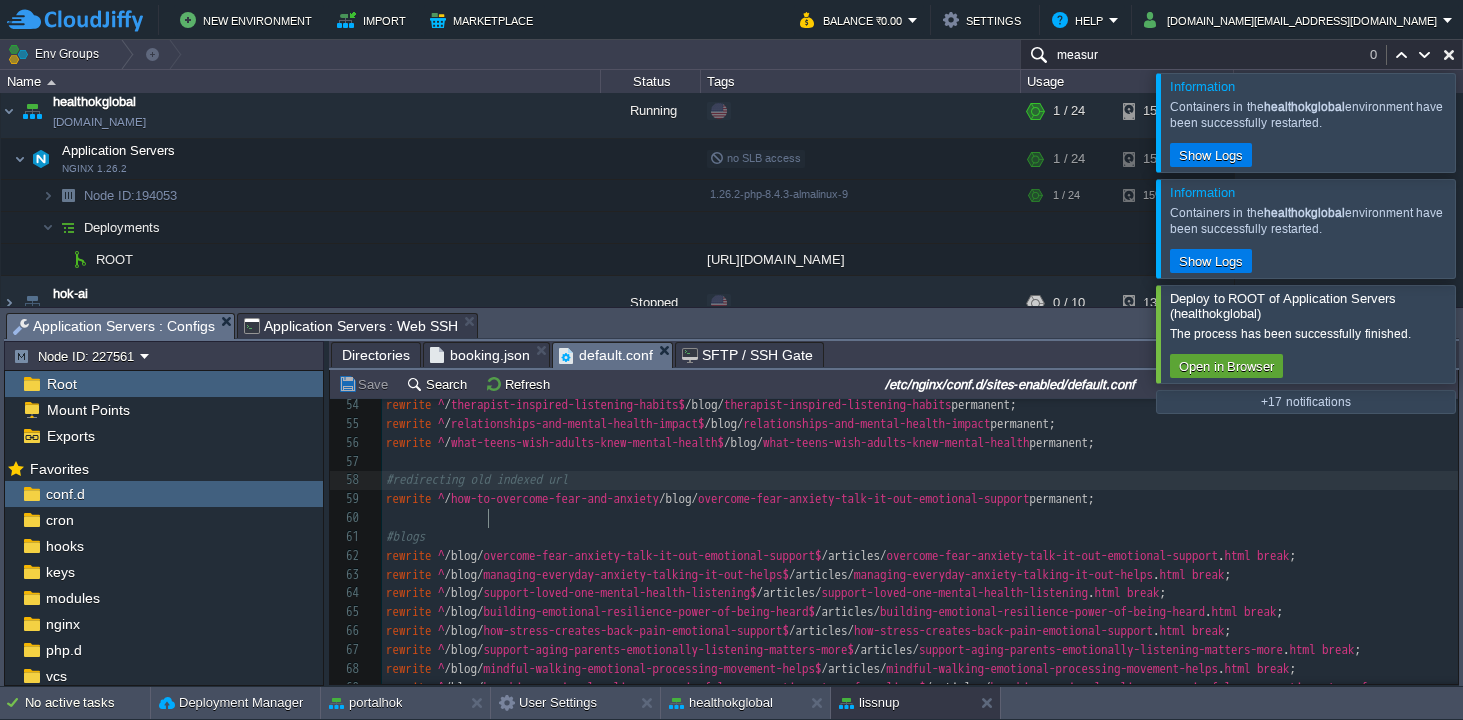 click on "#redirecting old indexed url" at bounding box center (477, 479) 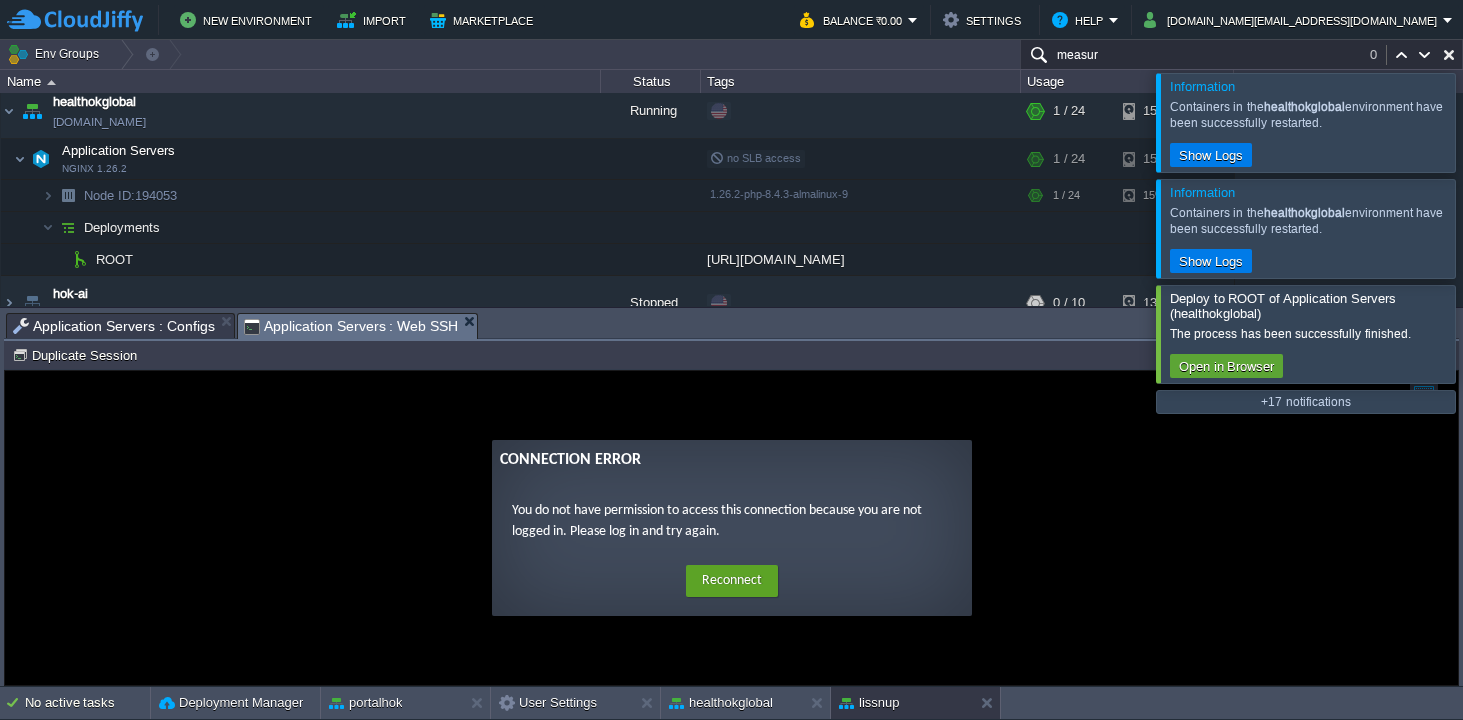 click on "Application Servers : Web SSH" at bounding box center [351, 326] 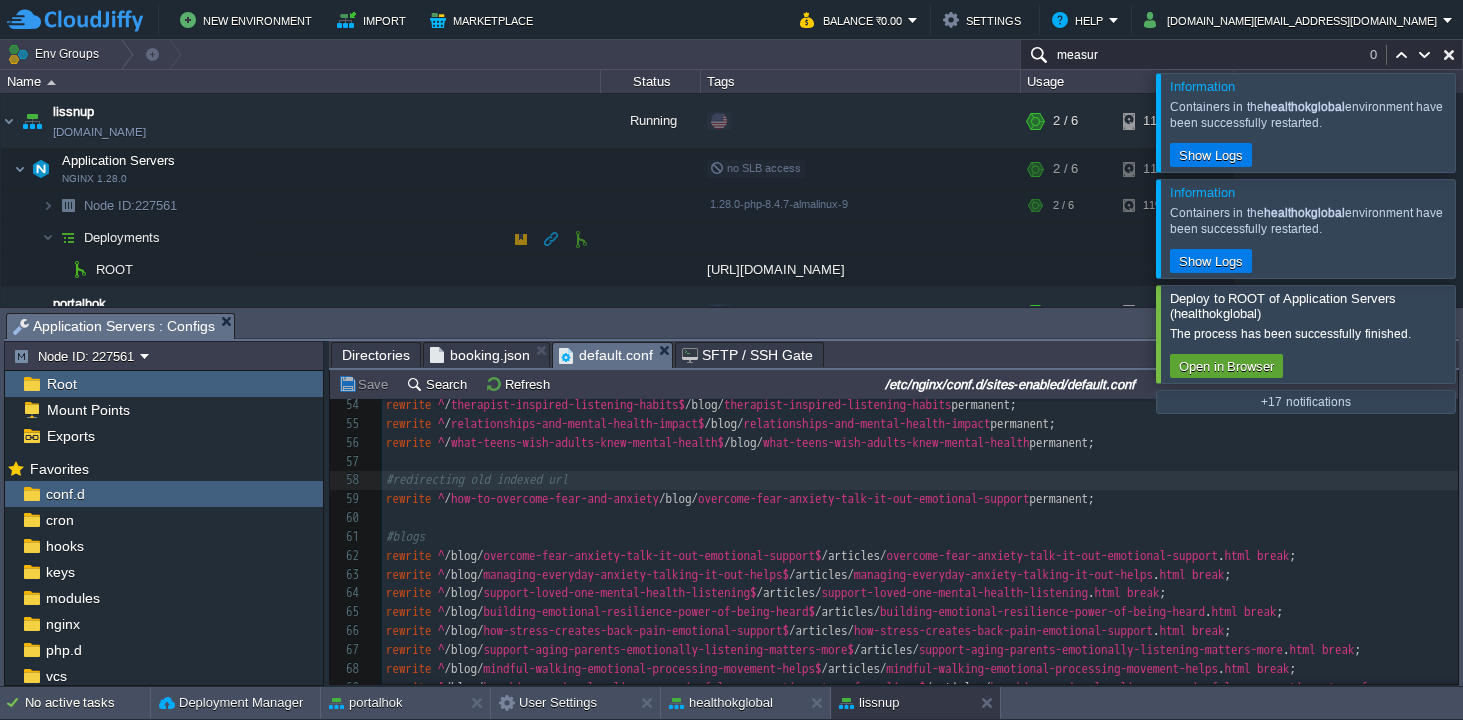 scroll, scrollTop: 876, scrollLeft: 0, axis: vertical 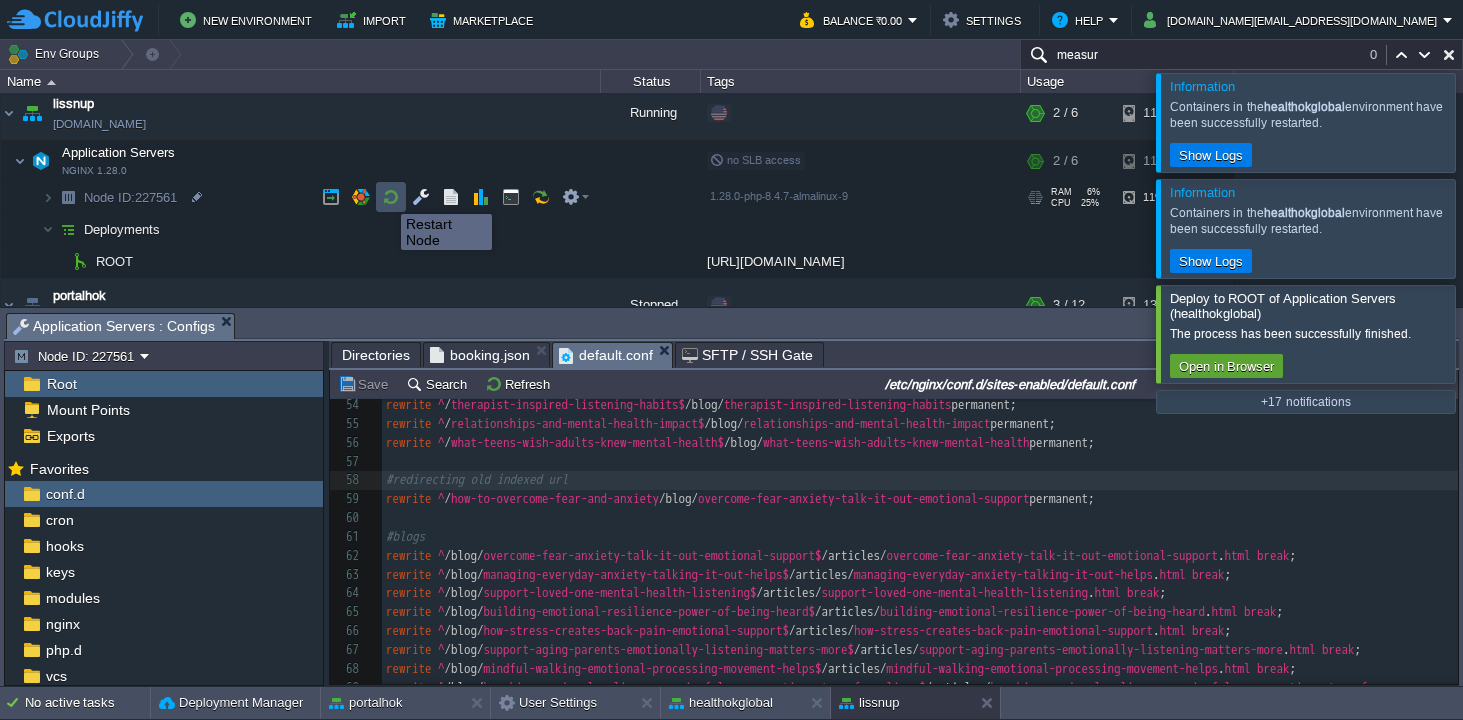 click at bounding box center (391, 197) 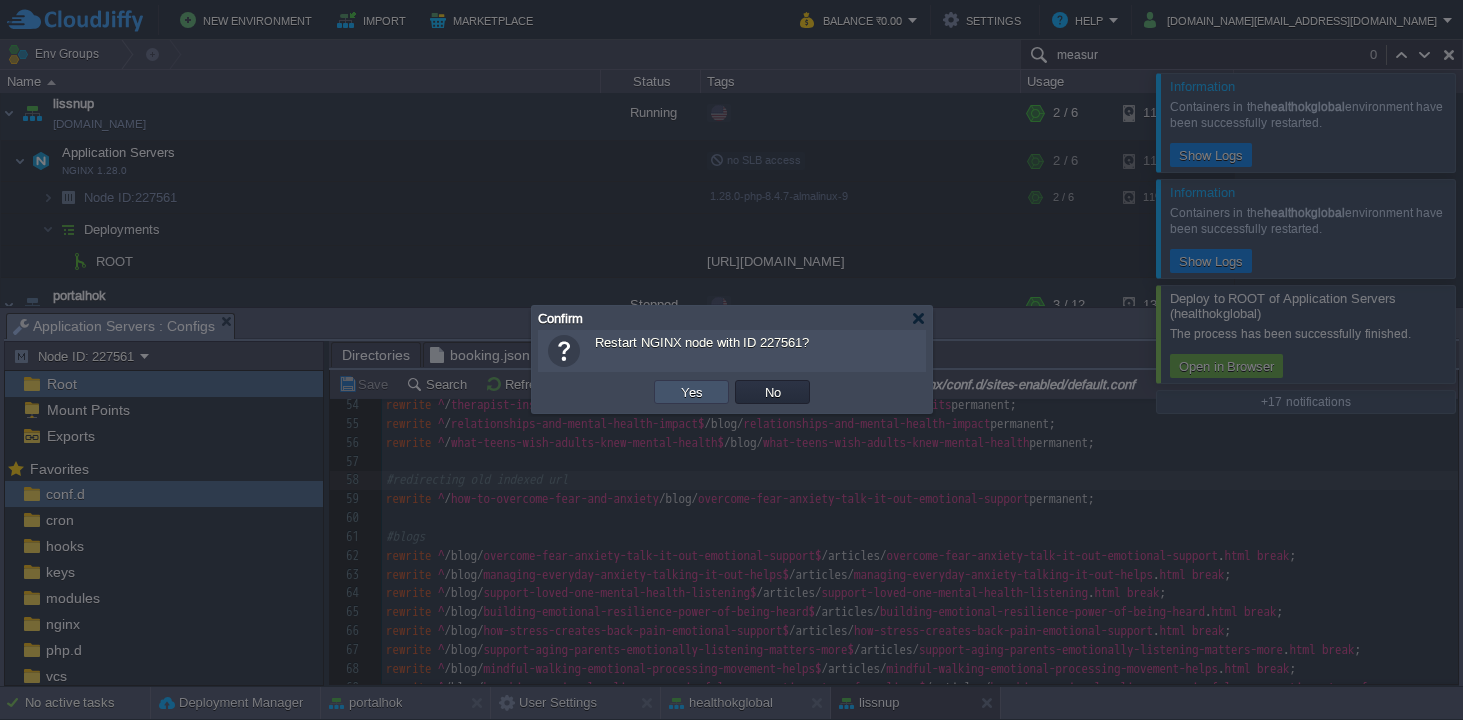 click on "Yes" at bounding box center [692, 392] 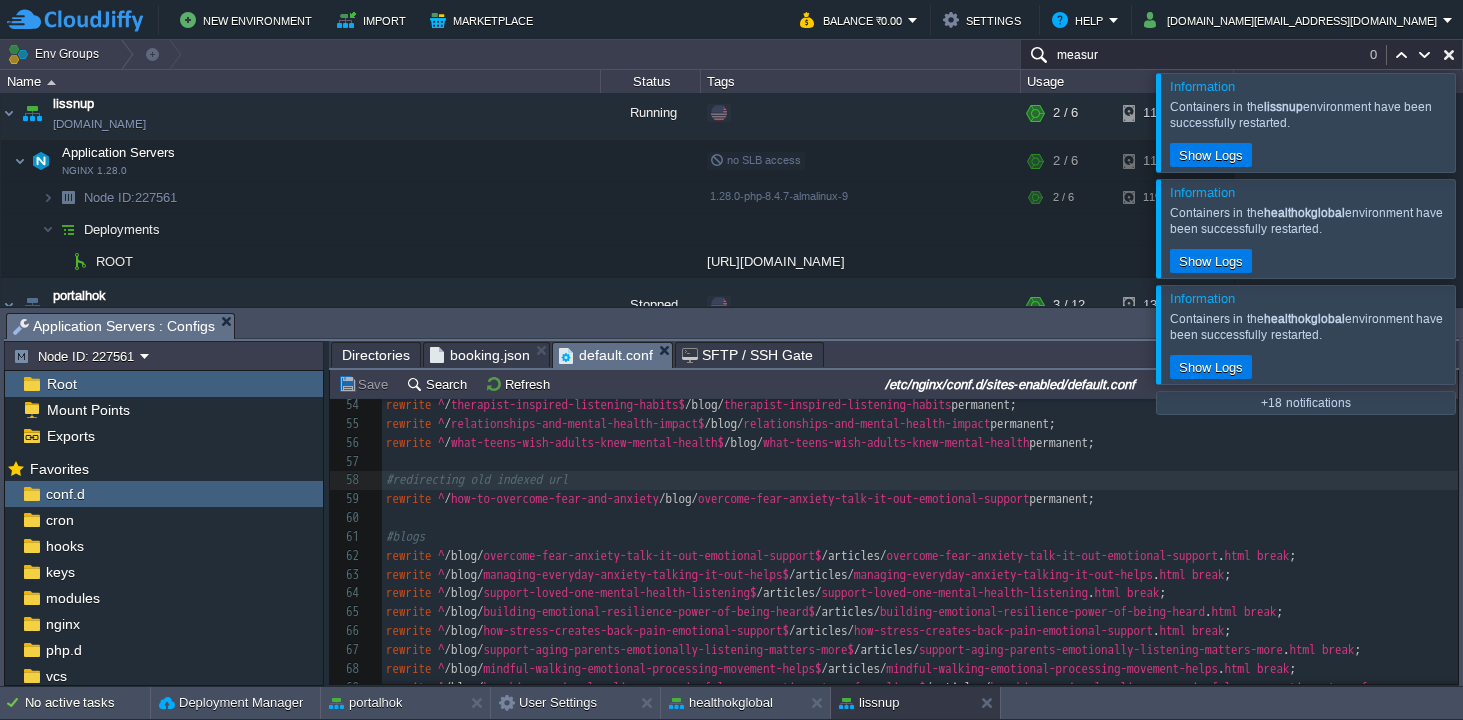 scroll, scrollTop: 1234, scrollLeft: 0, axis: vertical 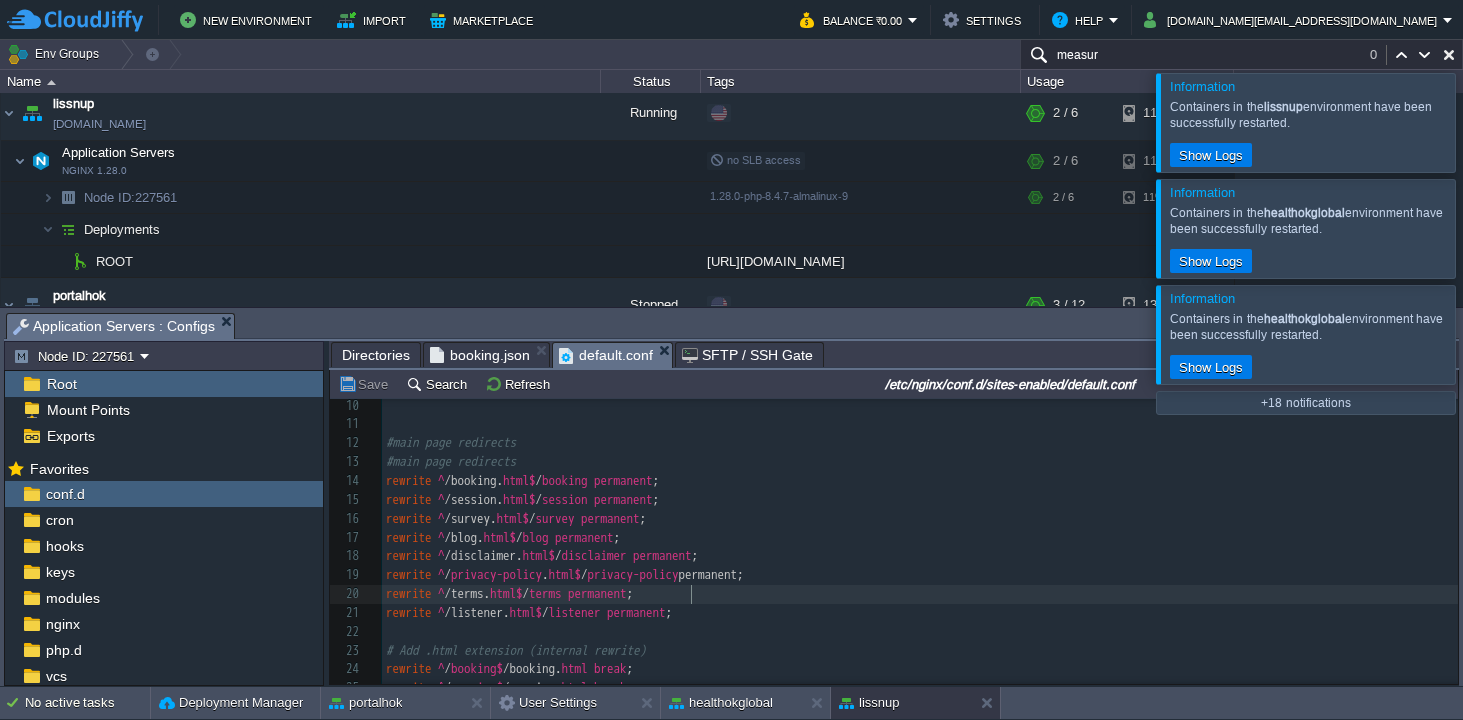 click on "rewrite   ^ /terms. html$  / terms permanent ;" at bounding box center (920, 594) 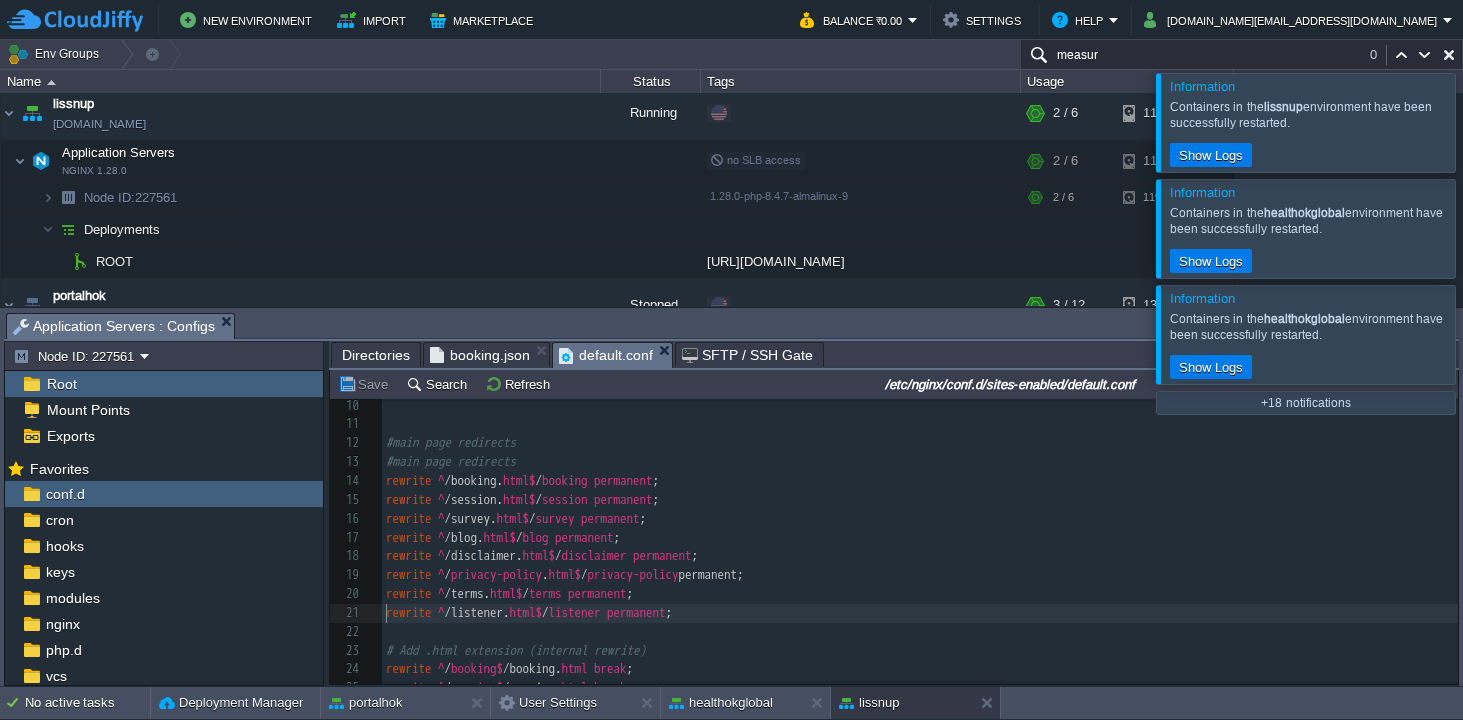 type on "rewrite ^/listener.html$ /listener permanent;" 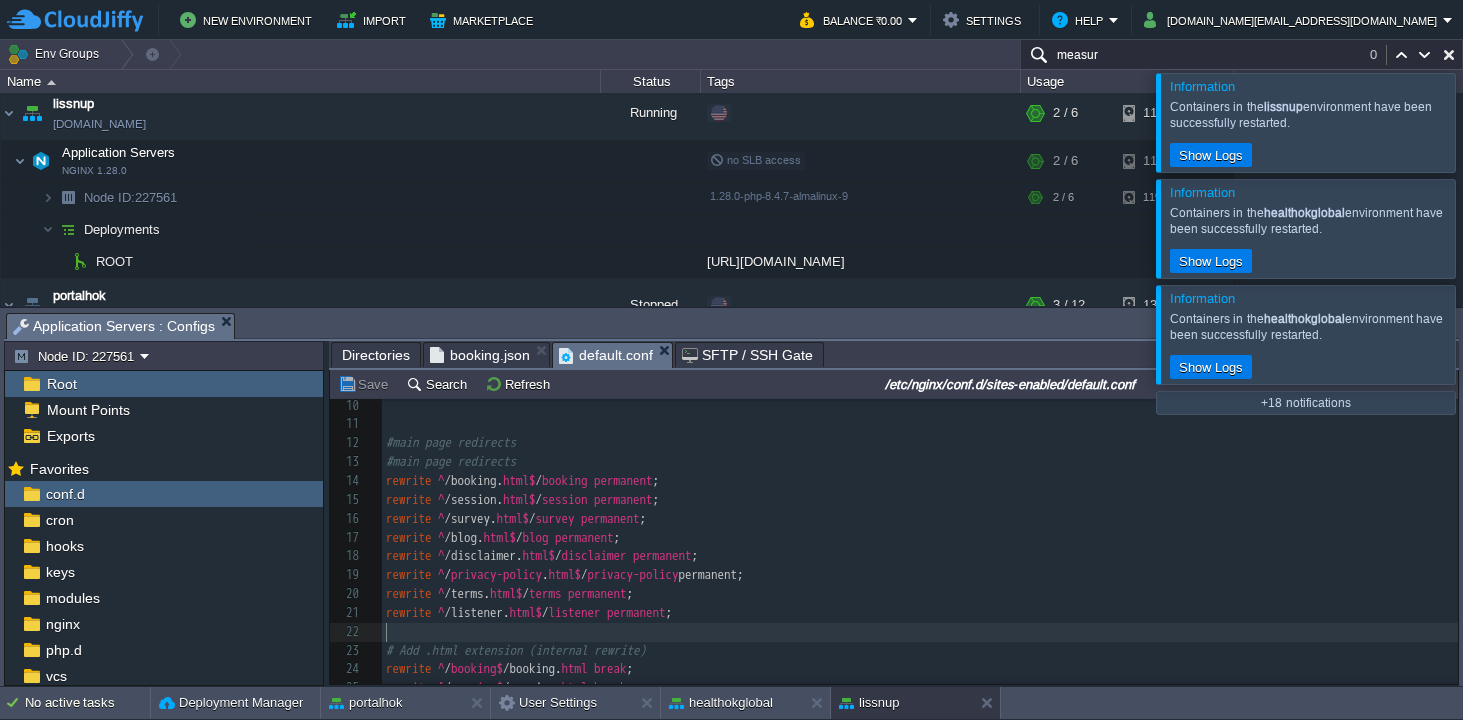 paste 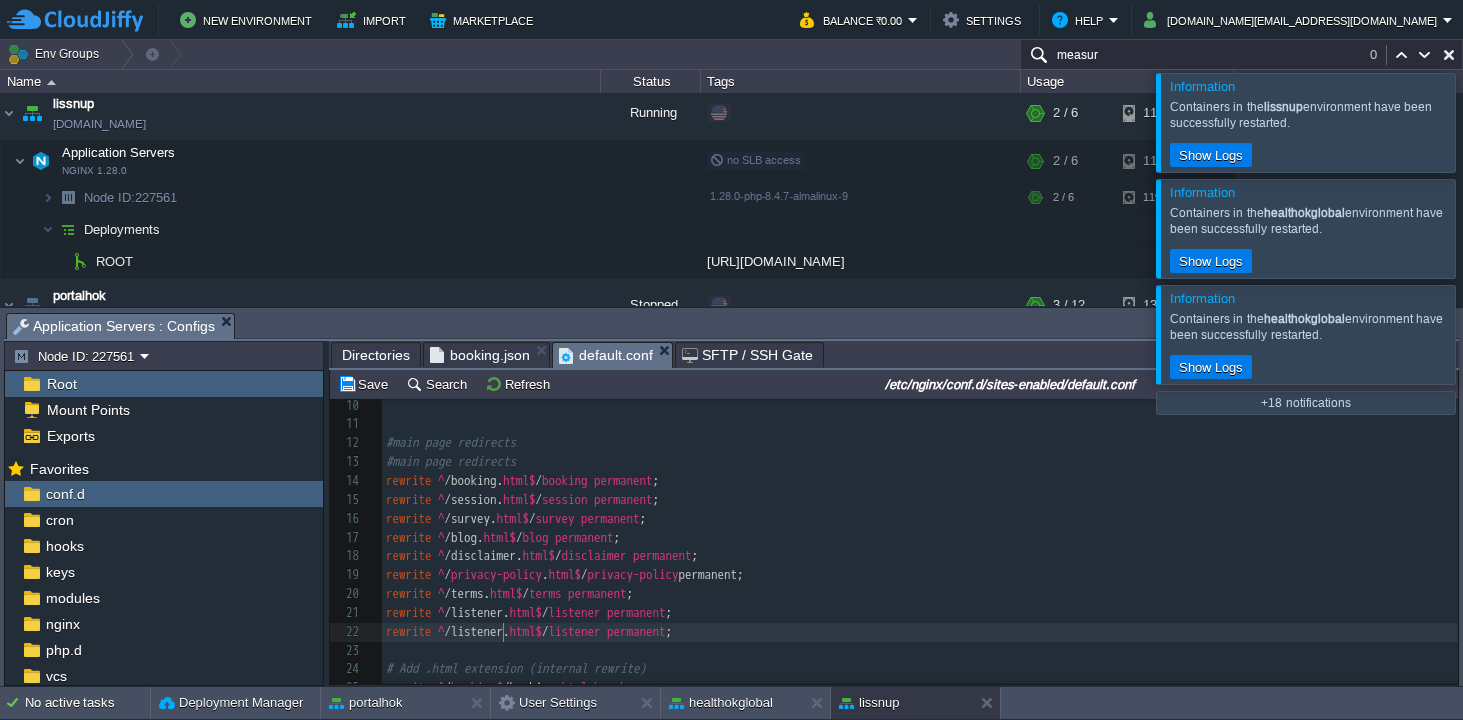 click on "/listener." at bounding box center [477, 631] 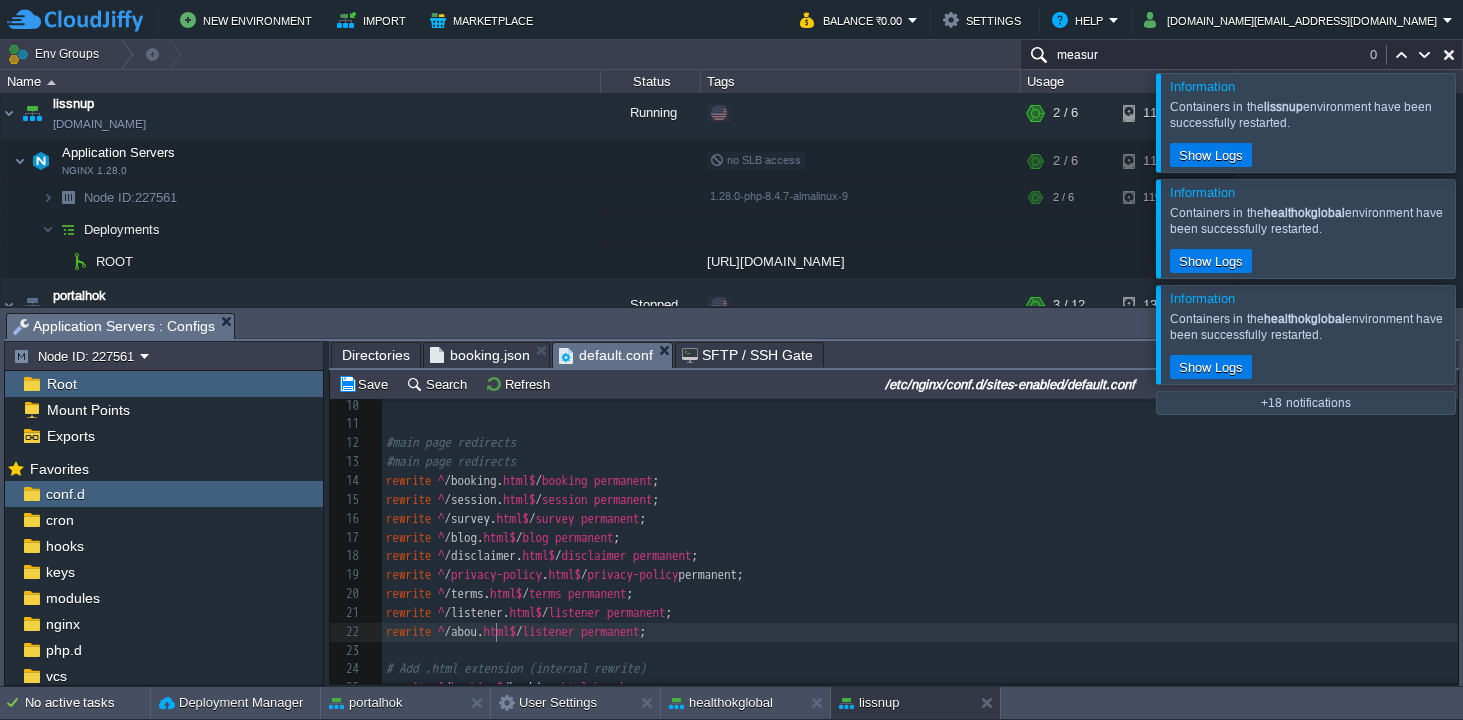 type on "about" 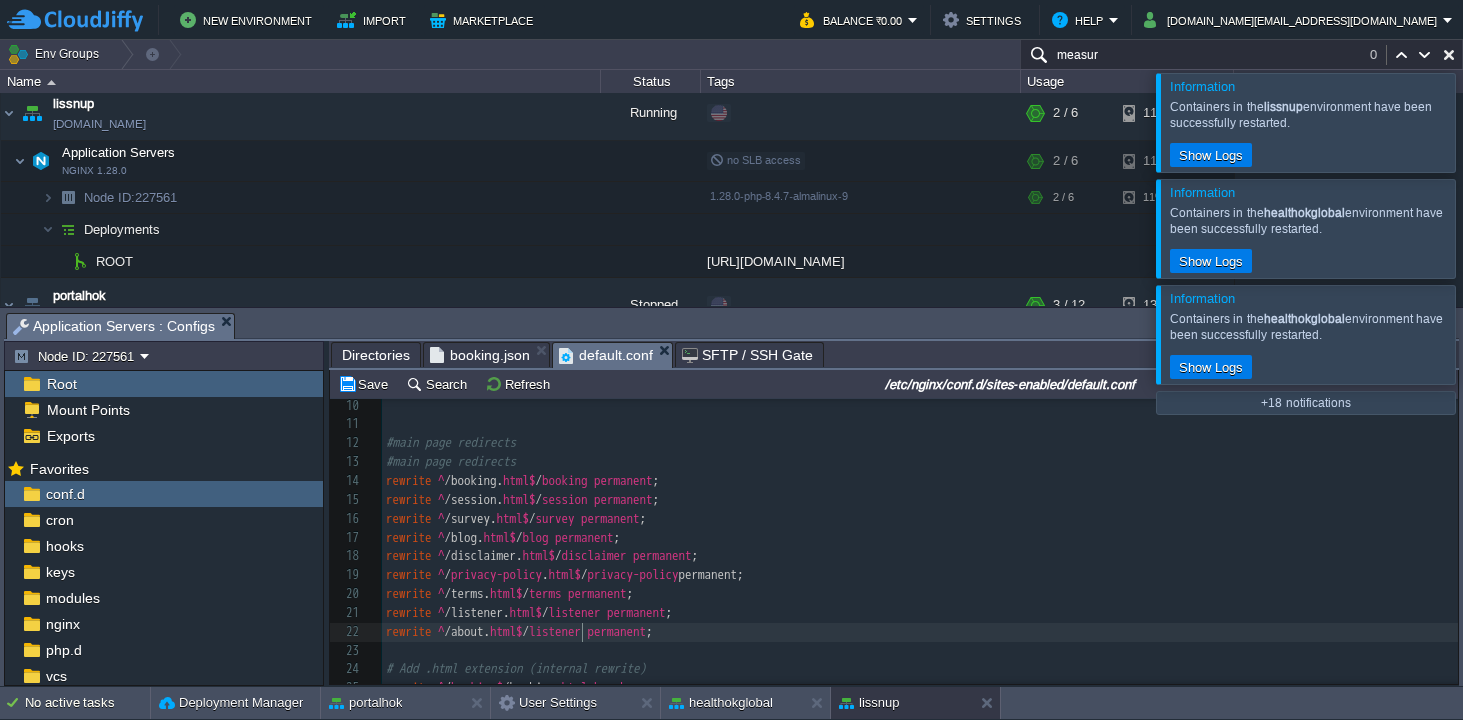 click on "xxxxxxxxxx #redirecting old indexed url    1 # Block common dangerous patterns 2 location   ~ *  \ . (bak|old|orig|save|swp|~)$  { 3      deny  all; 4 } 5 ​ 6 ​ 7 location  / { 8      root    /var/www/webroot/ROOT; 9      index    index . html index . htm index .php; 10 ​ 11 ​ 12 #main page redirects 13 #main page redirects 14 rewrite   ^ /booking. html$  / booking permanent ; 15 rewrite   ^ /session. html$  / session permanent ; 16 rewrite   ^ /survey. html$  / survey permanent ; 17 rewrite   ^ /blog. html$  / blog permanent ; 18 rewrite   ^ /disclaimer. html$  / disclaimer permanent ; 19 rewrite   ^ / privacy-policy . html$  / privacy-policy  permanent; 20 rewrite   ^ /terms. html$  / terms permanent ; 21 rewrite   ^ /listener. html$  / listener permanent ; 22 rewrite   ^ /about. html$  / listener permanent ; 23 ​ 24 # Add .html extension (internal rewrite) 25 rewrite   ^ / booking$  /booking. html break ; 26 rewrite   ^ / session$  /session. html break ; 27 rewrite   ^ / survey$  /survey. ;" at bounding box center [920, 594] 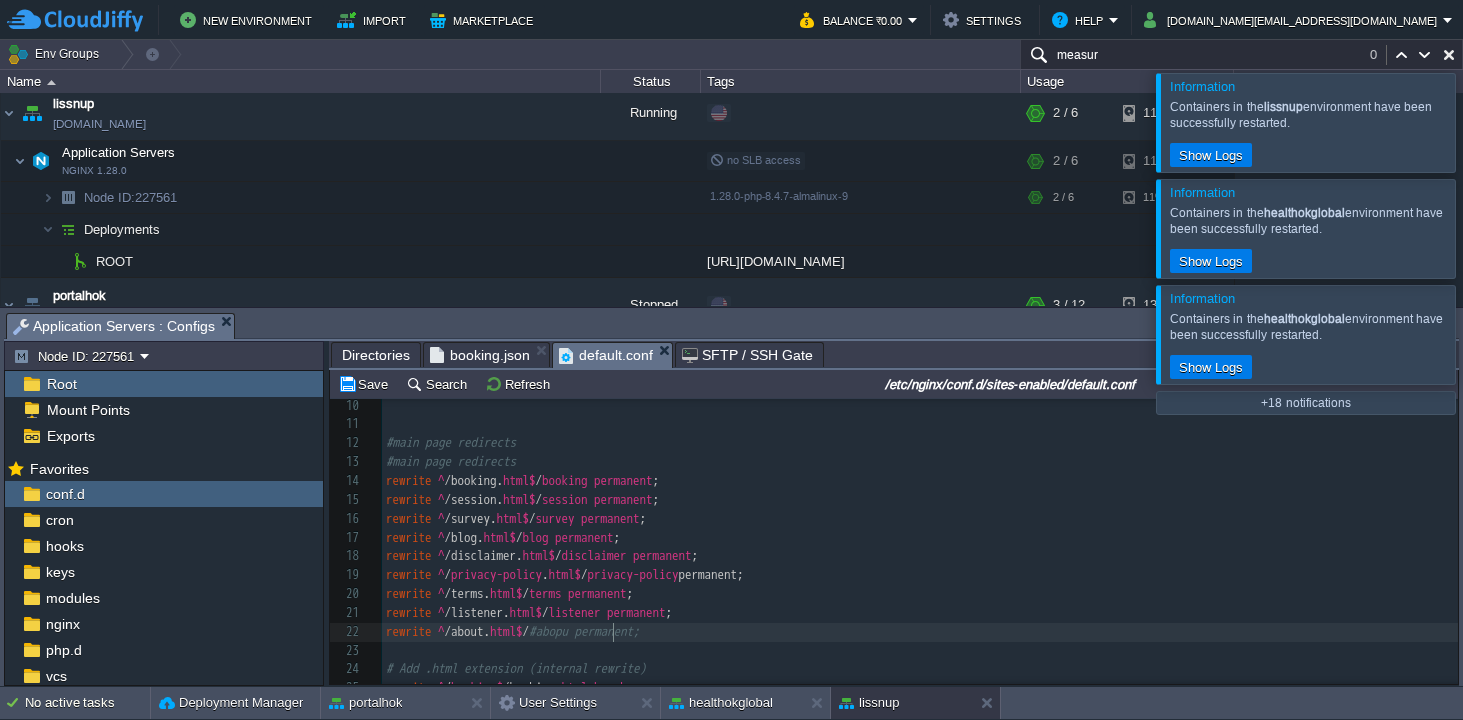 type on "#aboput" 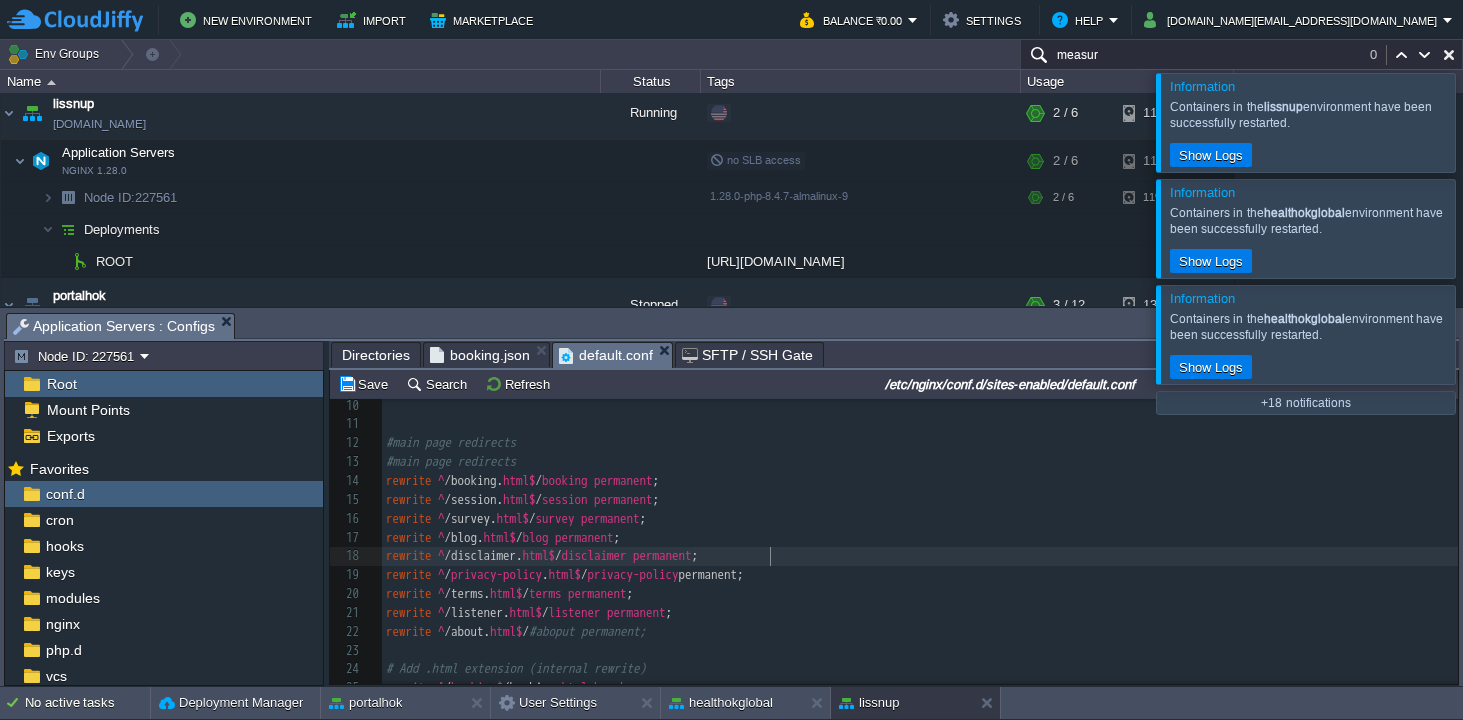 click on "rewrite   ^ /disclaimer. html$  / disclaimer permanent ;" at bounding box center [920, 556] 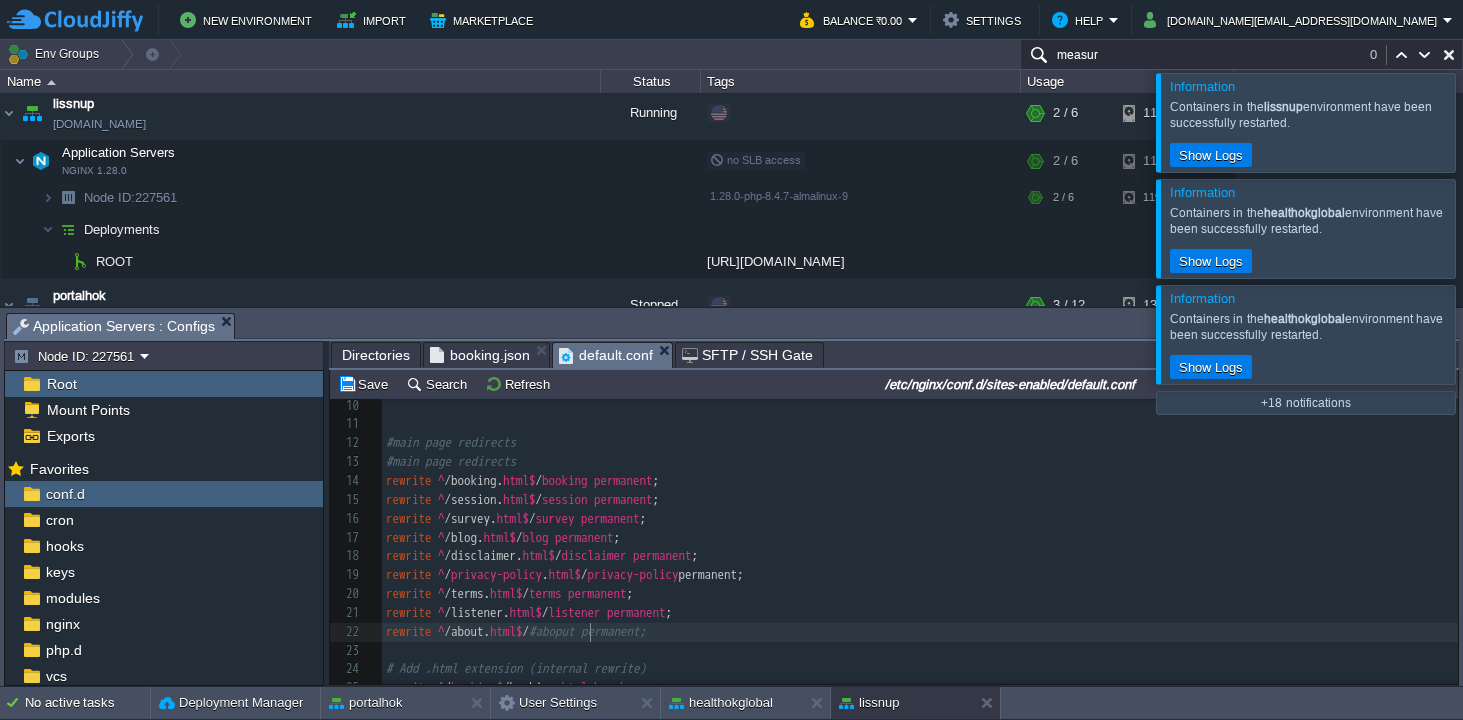 click on "xxxxxxxxxx #redirecting old indexed url    1 # Block common dangerous patterns 2 location   ~ *  \ . (bak|old|orig|save|swp|~)$  { 3      deny  all; 4 } 5 ​ 6 ​ 7 location  / { 8      root    /var/www/webroot/ROOT; 9      index    index . html index . htm index .php; 10 ​ 11 ​ 12 #main page redirects 13 #main page redirects 14 rewrite   ^ /booking. html$  / booking permanent ; 15 rewrite   ^ /session. html$  / session permanent ; 16 rewrite   ^ /survey. html$  / survey permanent ; 17 rewrite   ^ /blog. html$  / blog permanent ; 18 rewrite   ^ /disclaimer. html$  / disclaimer permanent ; 19 rewrite   ^ / privacy-policy . html$  / privacy-policy  permanent; 20 rewrite   ^ /terms. html$  / terms permanent ; 21 rewrite   ^ /listener. html$  / listener permanent ; 22 rewrite   ^ /about. html$  / #aboput permanent; 23 ​ 24 # Add .html extension (internal rewrite) 25 rewrite   ^ / booking$  /booking. html break ; 26 rewrite   ^ / session$  /session. html break ; 27 rewrite   ^ / survey$  /survey. ; 28" at bounding box center [920, 594] 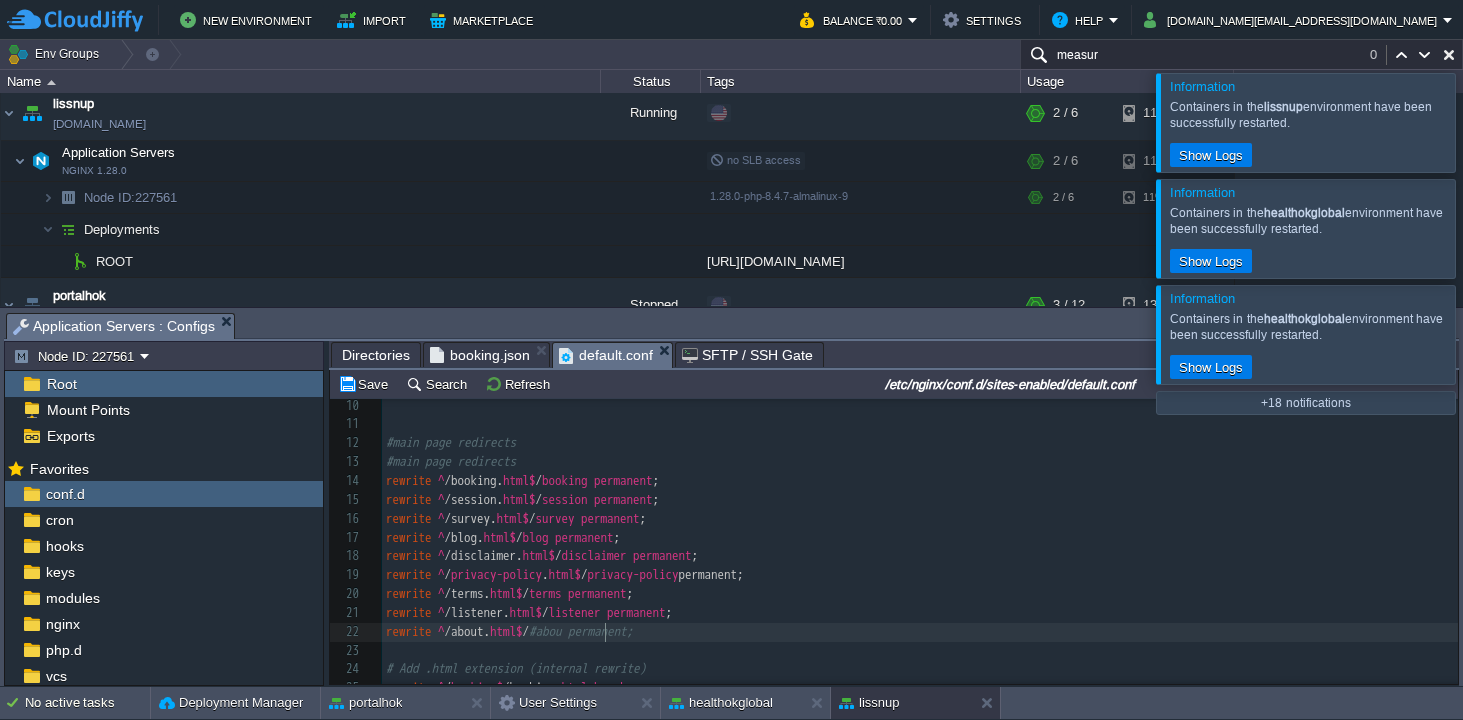 type on "about" 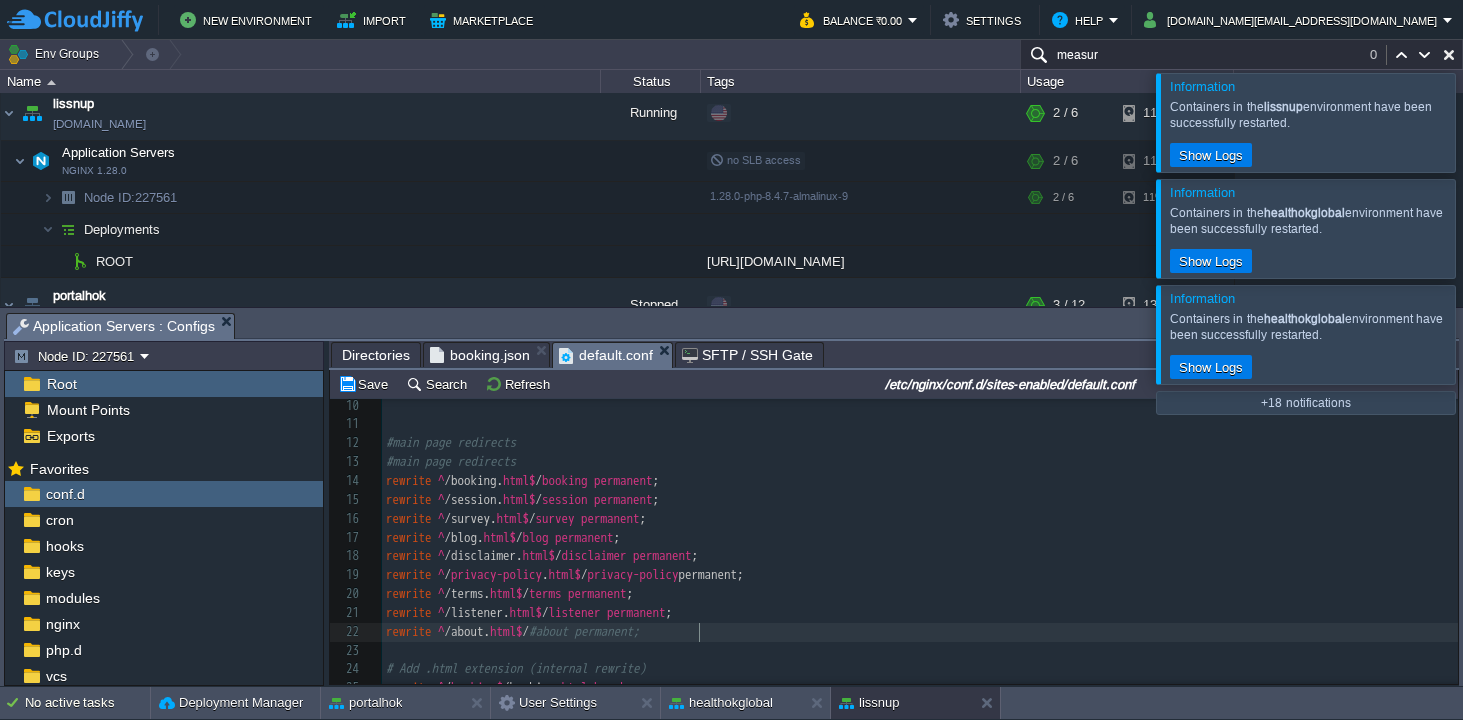 click on "rewrite   ^ /about. html$  / #about permanent;" at bounding box center [920, 632] 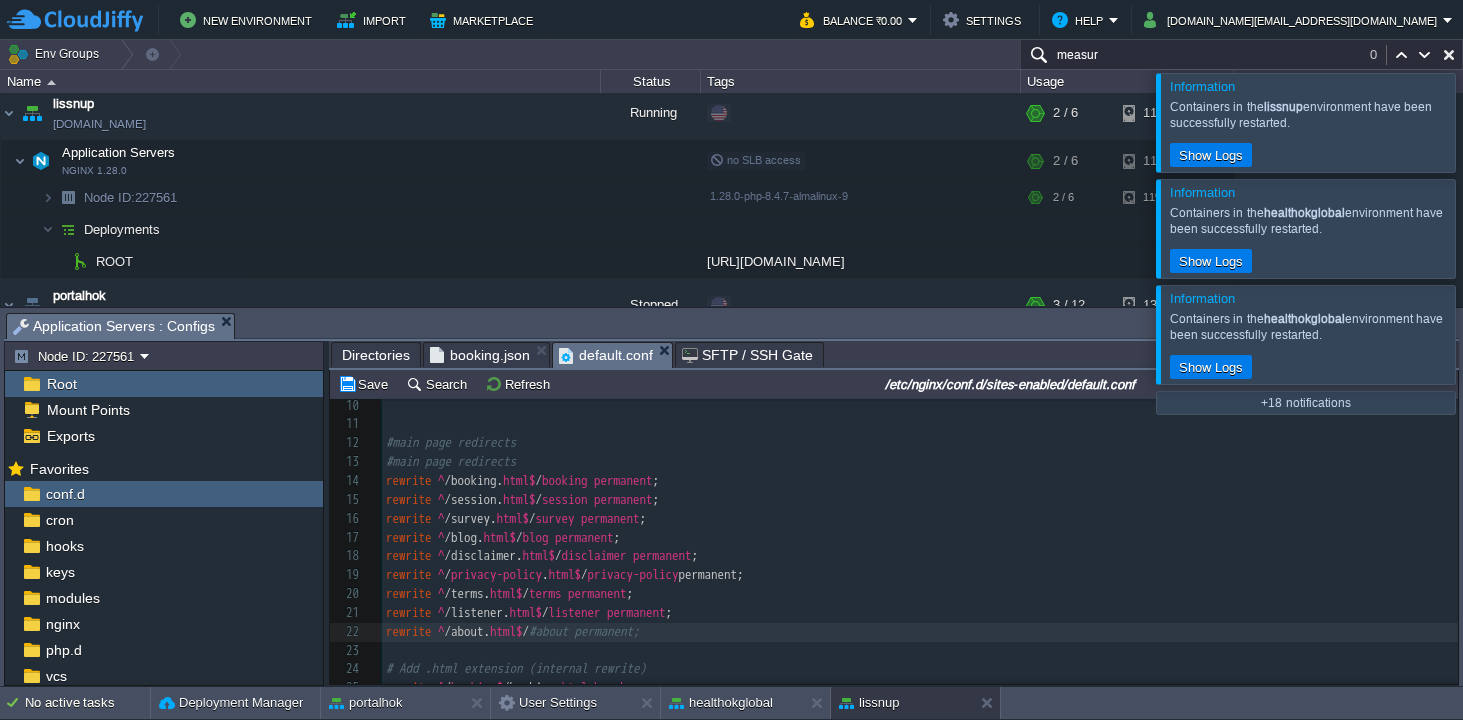 click on "rewrite   ^ /about. html$  / #about permanent;" at bounding box center (920, 632) 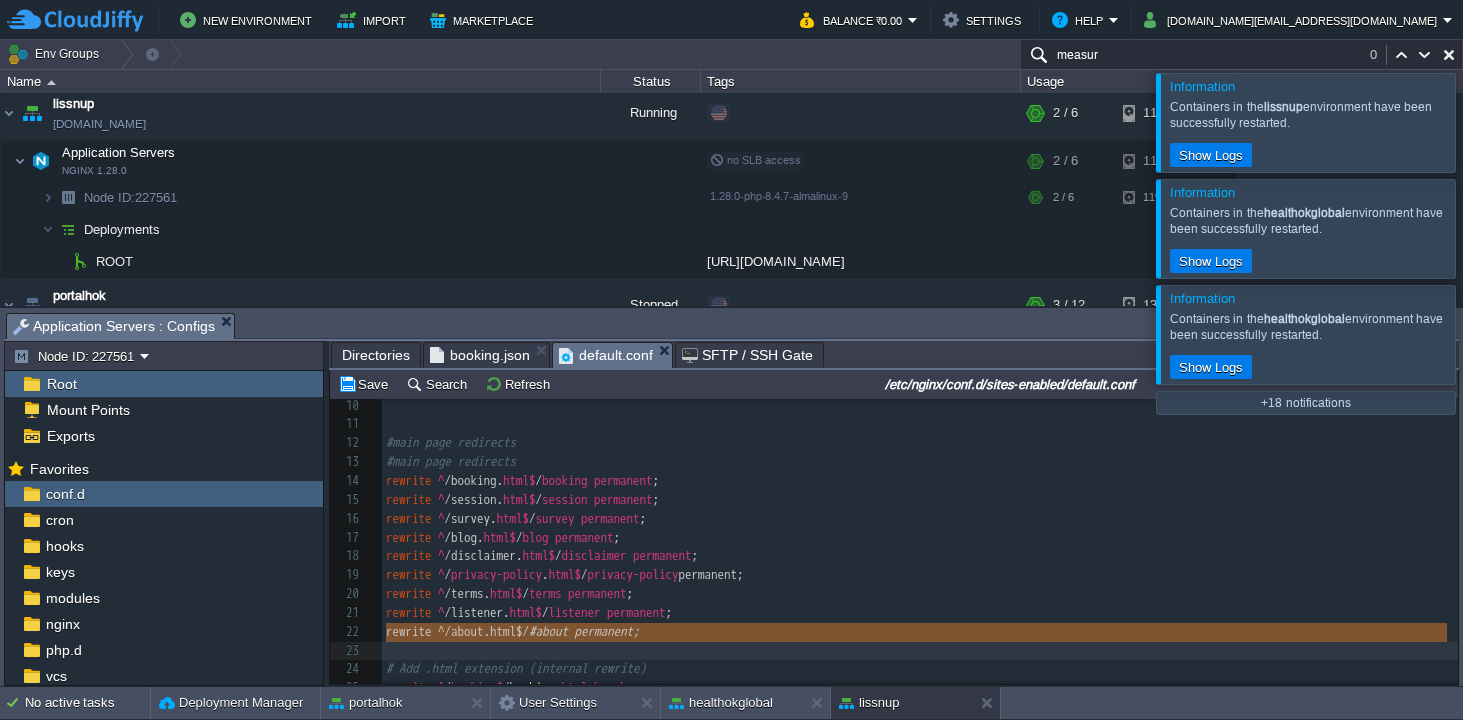 type on "rewrite ^/about.html$ /#about permanent;" 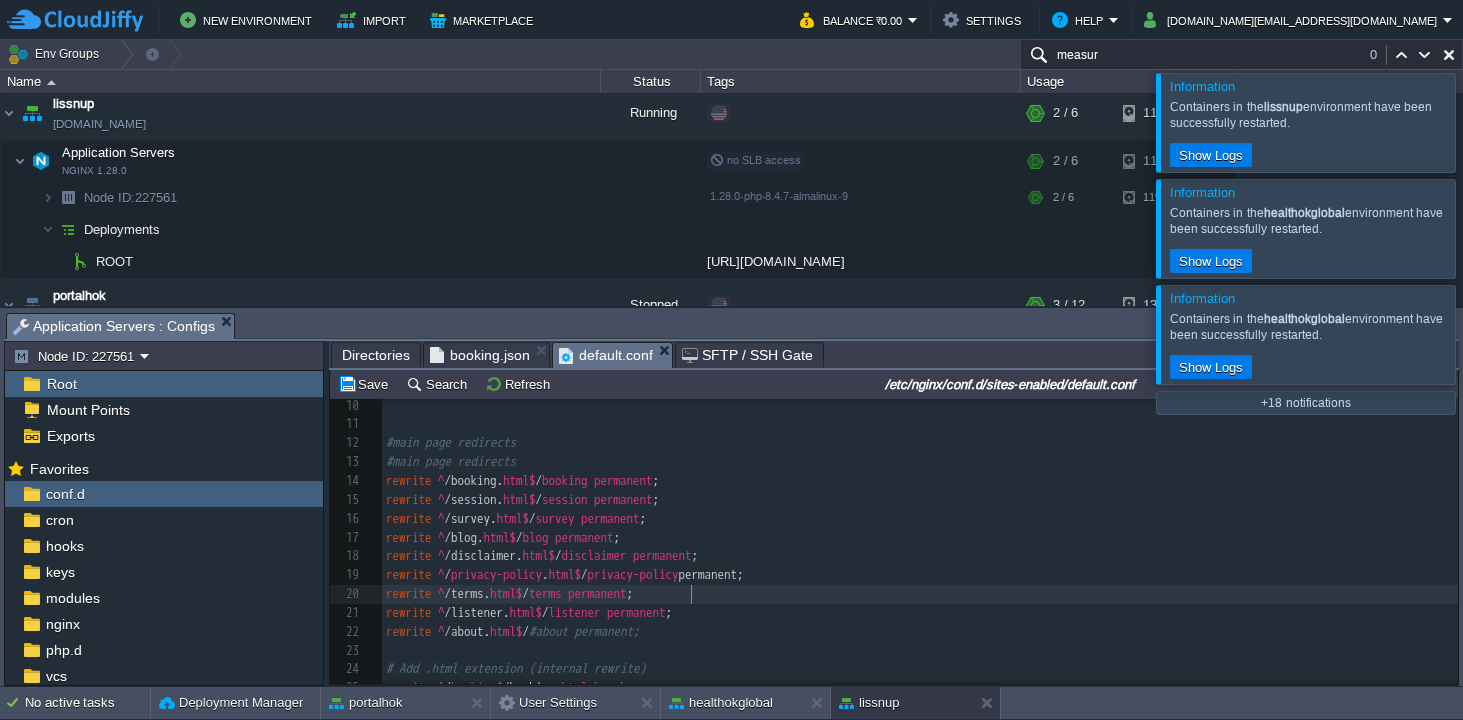 click on "rewrite   ^ /terms. html$  / terms permanent ;" at bounding box center (920, 594) 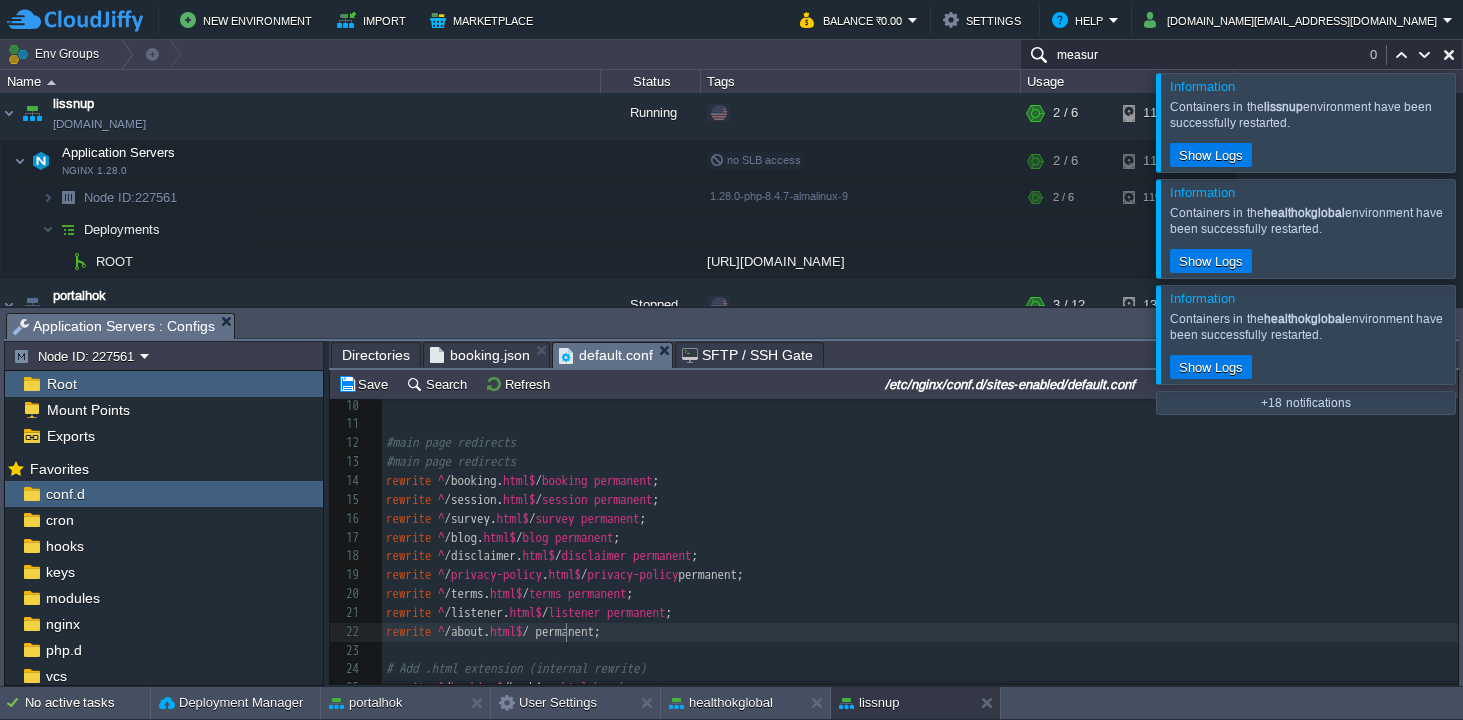 type on "listener" 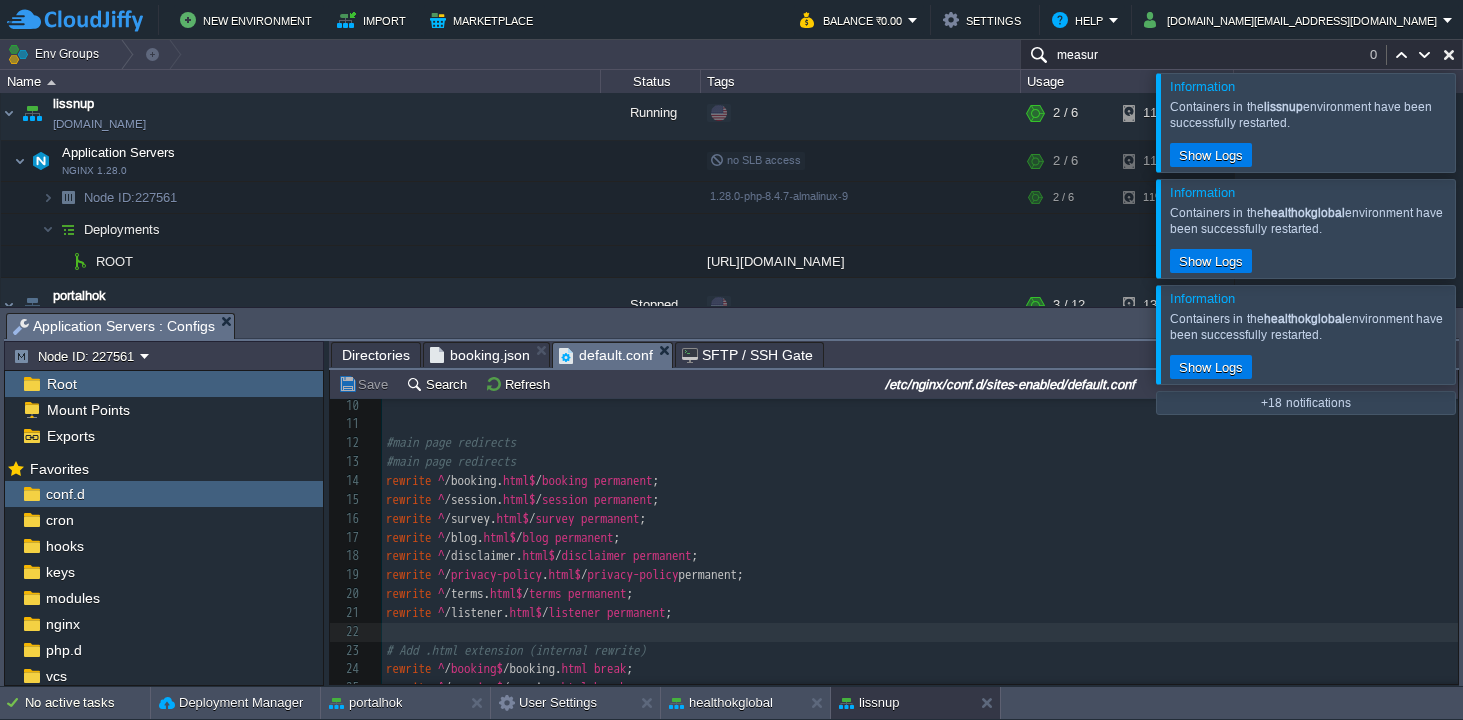 click on "Save" at bounding box center [366, 384] 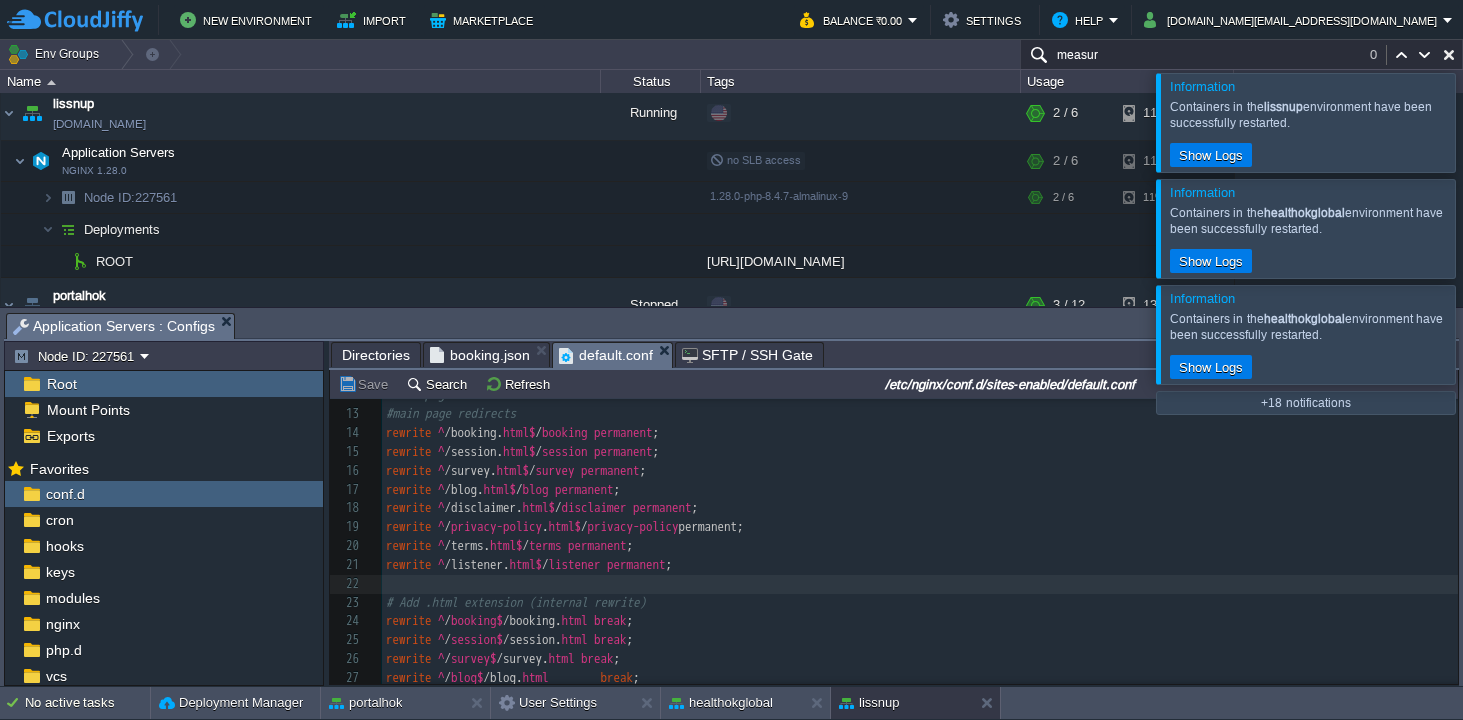 scroll, scrollTop: 224, scrollLeft: 0, axis: vertical 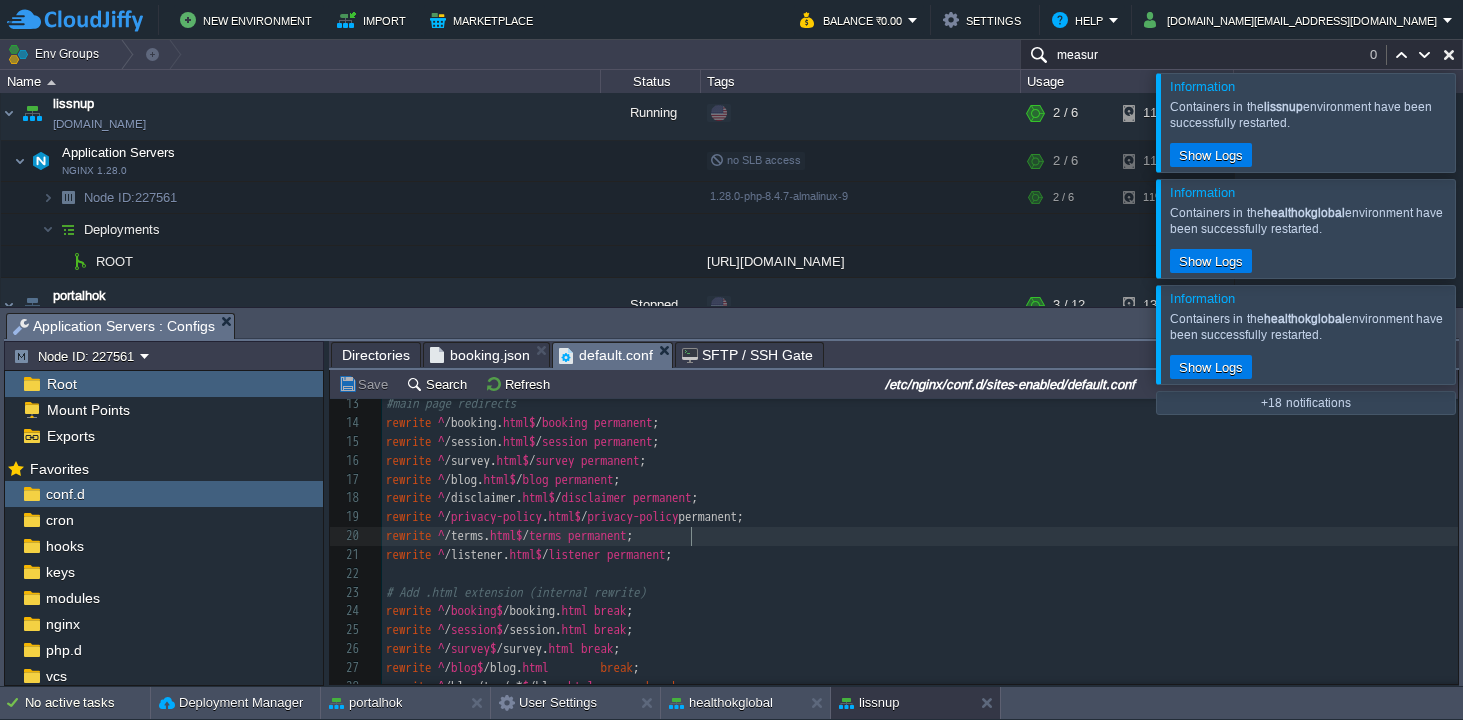 click on "rewrite   ^ /terms. html$  / terms permanent ;" at bounding box center (920, 536) 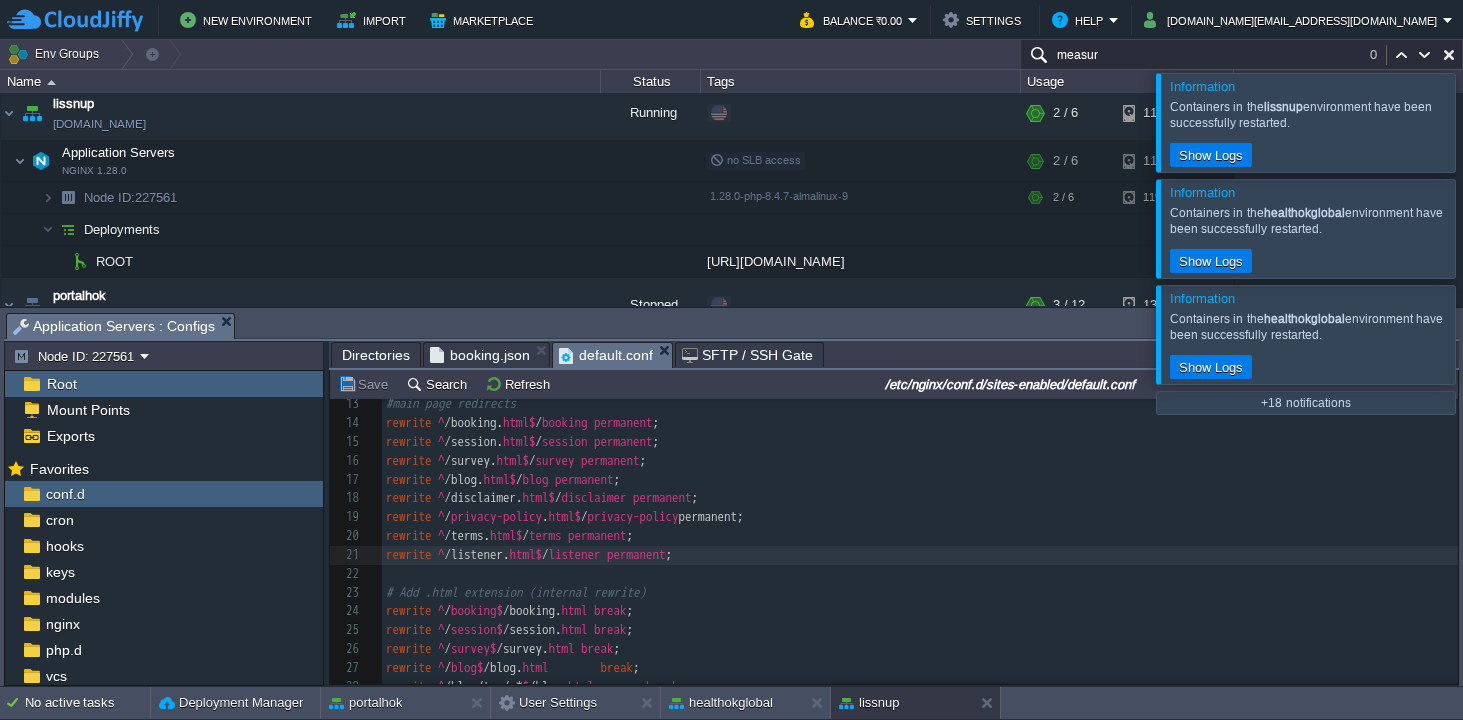 type on "rewrite ^/listener.html$ /listener permanent;" 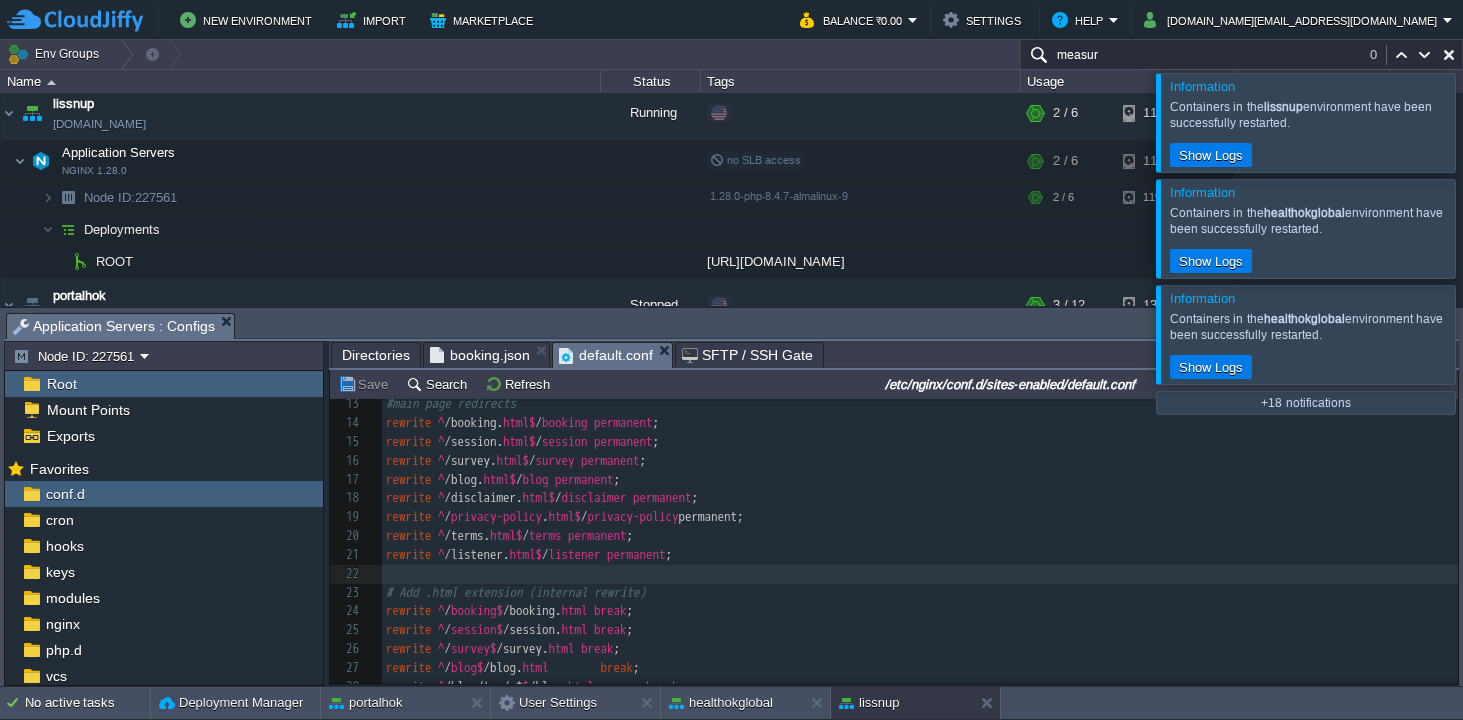 paste on "listener" 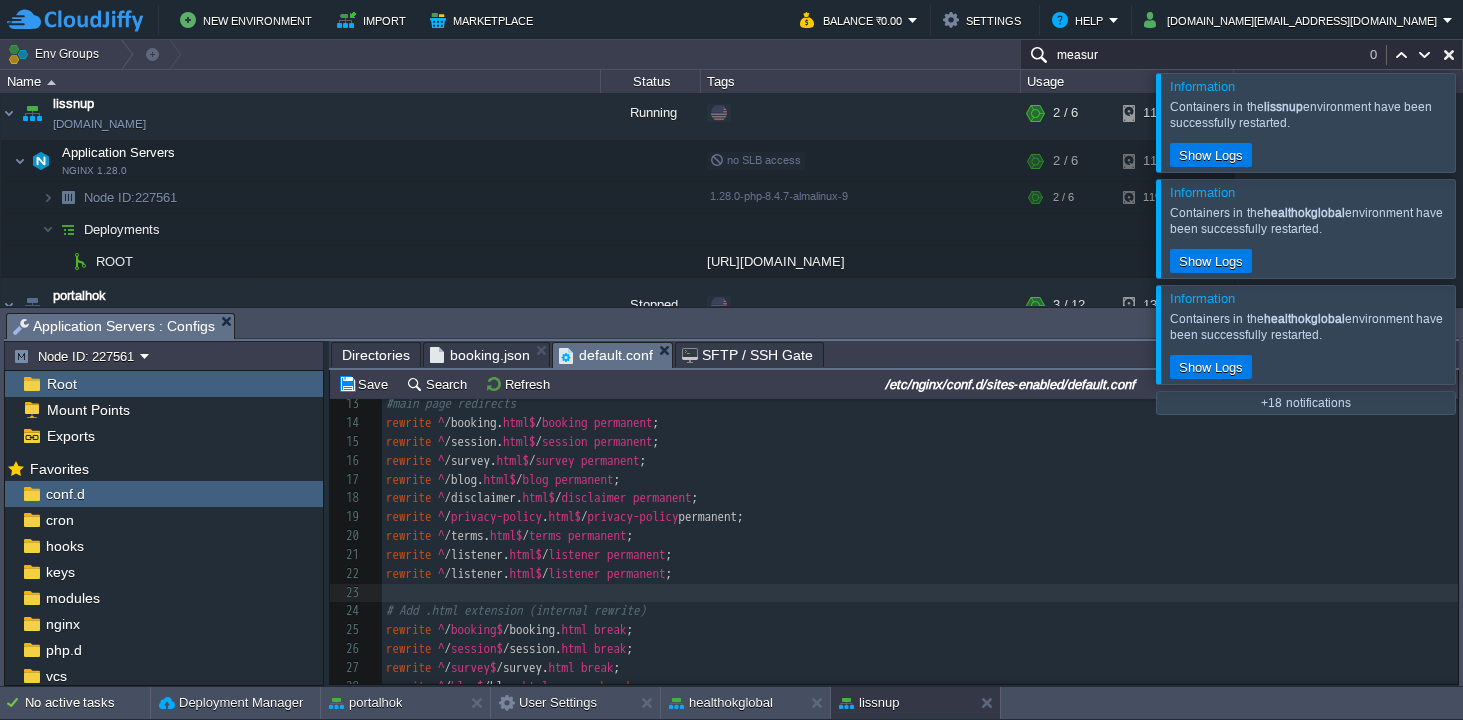 click on "xxxxxxxxxx #redirecting old indexed url    1 # Block common dangerous patterns 2 location   ~ *  \ . (bak|old|orig|save|swp|~)$  { 3      deny  all; 4 } 5 ​ 6 ​ 7 location  / { 8      root    /var/www/webroot/ROOT; 9      index    index . html index . htm index .php; 10 ​ 11 ​ 12 #main page redirects 13 #main page redirects 14 rewrite   ^ /booking. html$  / booking permanent ; 15 rewrite   ^ /session. html$  / session permanent ; 16 rewrite   ^ /survey. html$  / survey permanent ; 17 rewrite   ^ /blog. html$  / blog permanent ; 18 rewrite   ^ /disclaimer. html$  / disclaimer permanent ; 19 rewrite   ^ / privacy-policy . html$  / privacy-policy  permanent; 20 rewrite   ^ /terms. html$  / terms permanent ; 21 rewrite   ^ /listener. html$  / listener permanent ; 22 rewrite   ^ /listener. html$  / listener permanent ; 23 ​ 24 # Add .html extension (internal rewrite) 25 rewrite   ^ / booking$  /booking. html break ; 26 rewrite   ^ / session$  /session. html break ; 27 rewrite   ^ / survey$  /survey." at bounding box center [920, 536] 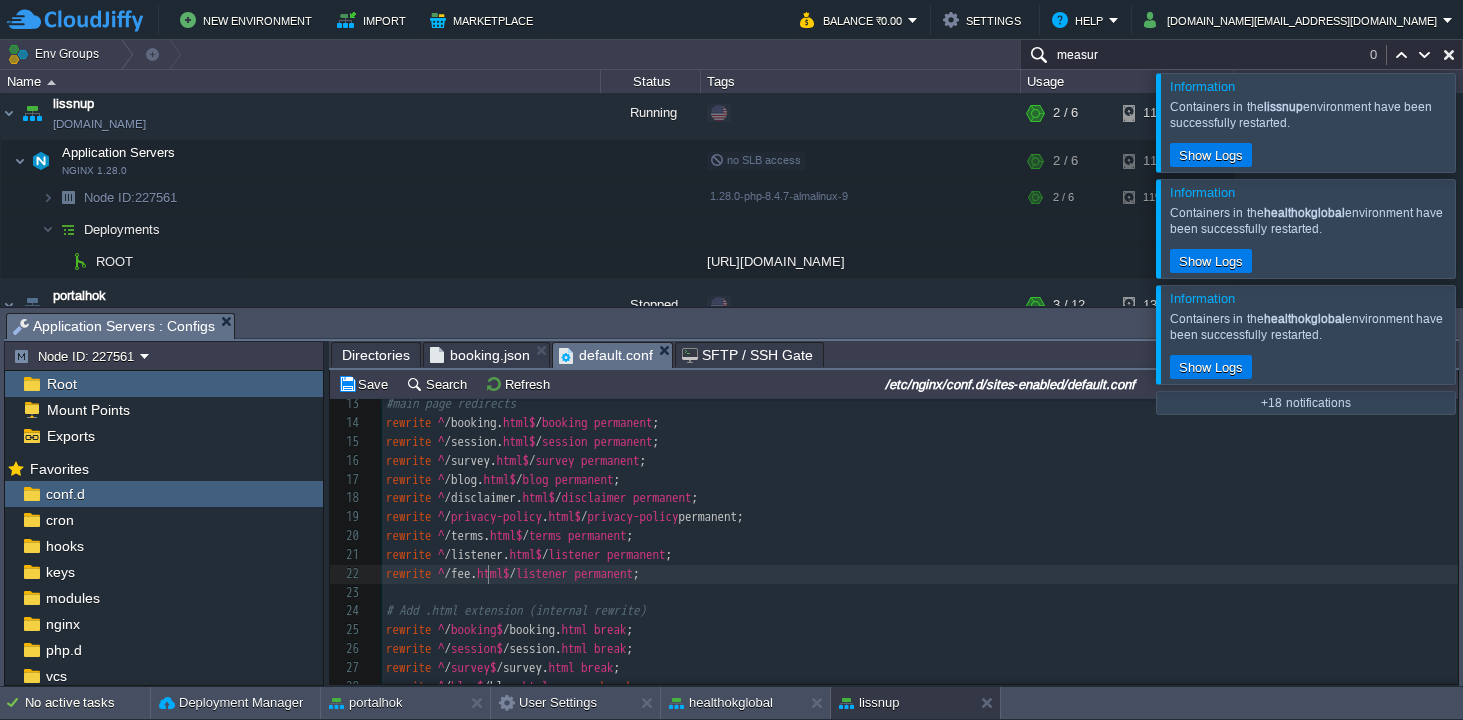 type on "feed" 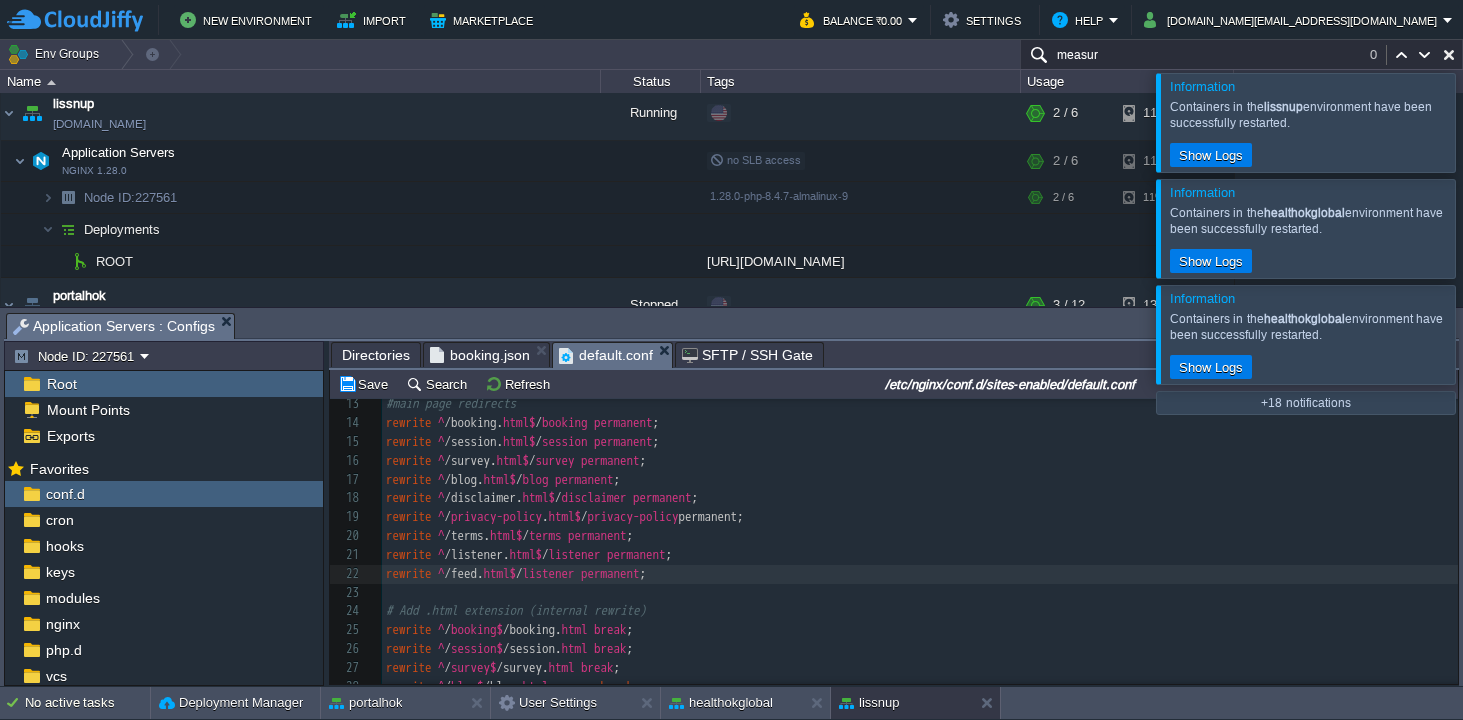 click on "listener permanent" at bounding box center (581, 573) 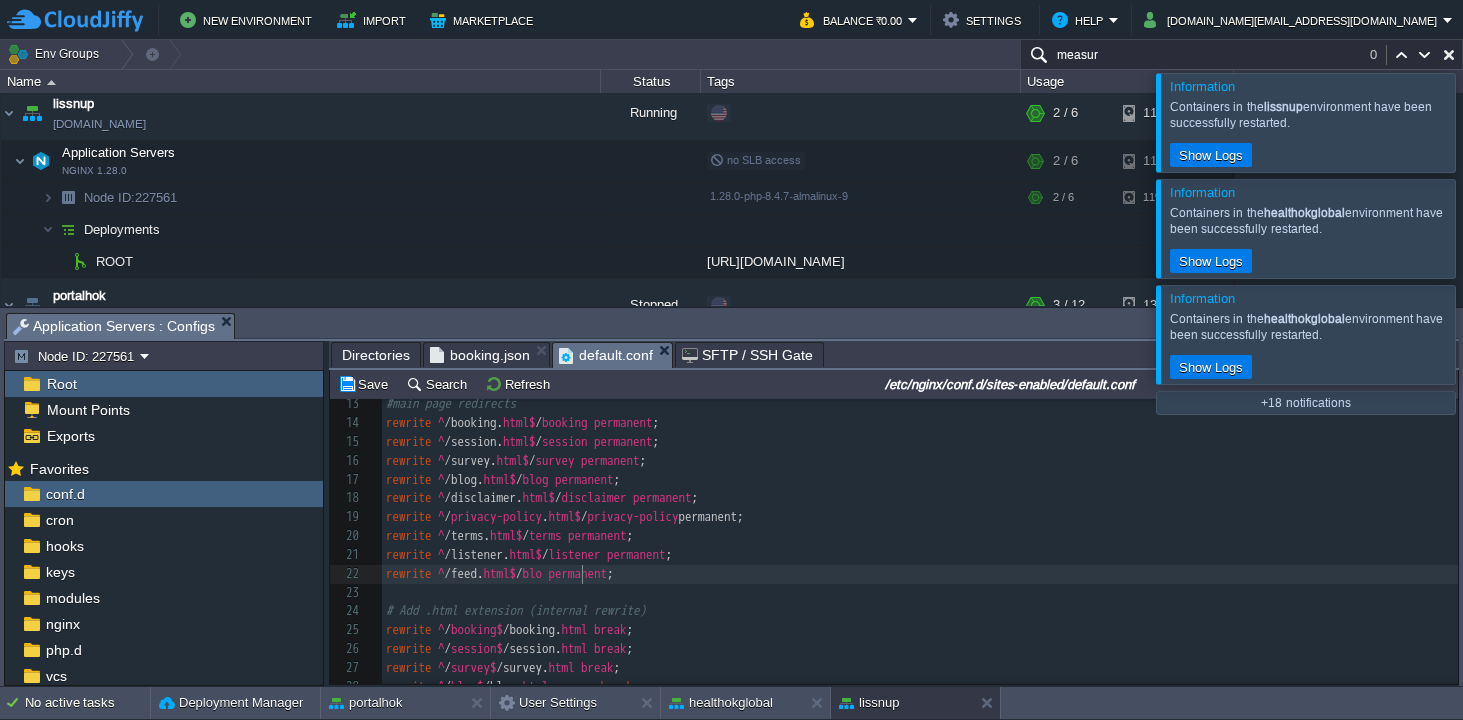 type on "blog" 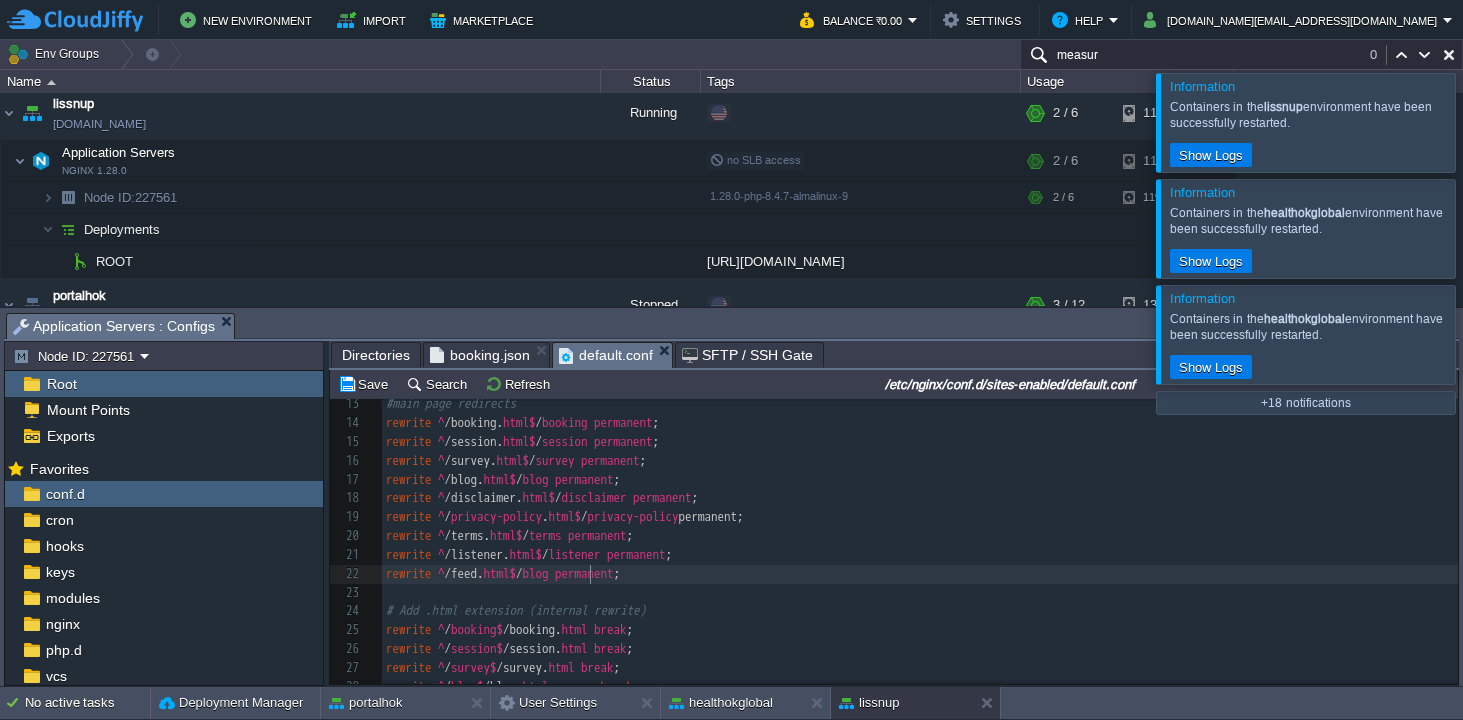 click on "rewrite   ^ /feed. html$  / blog permanent ;" at bounding box center (920, 574) 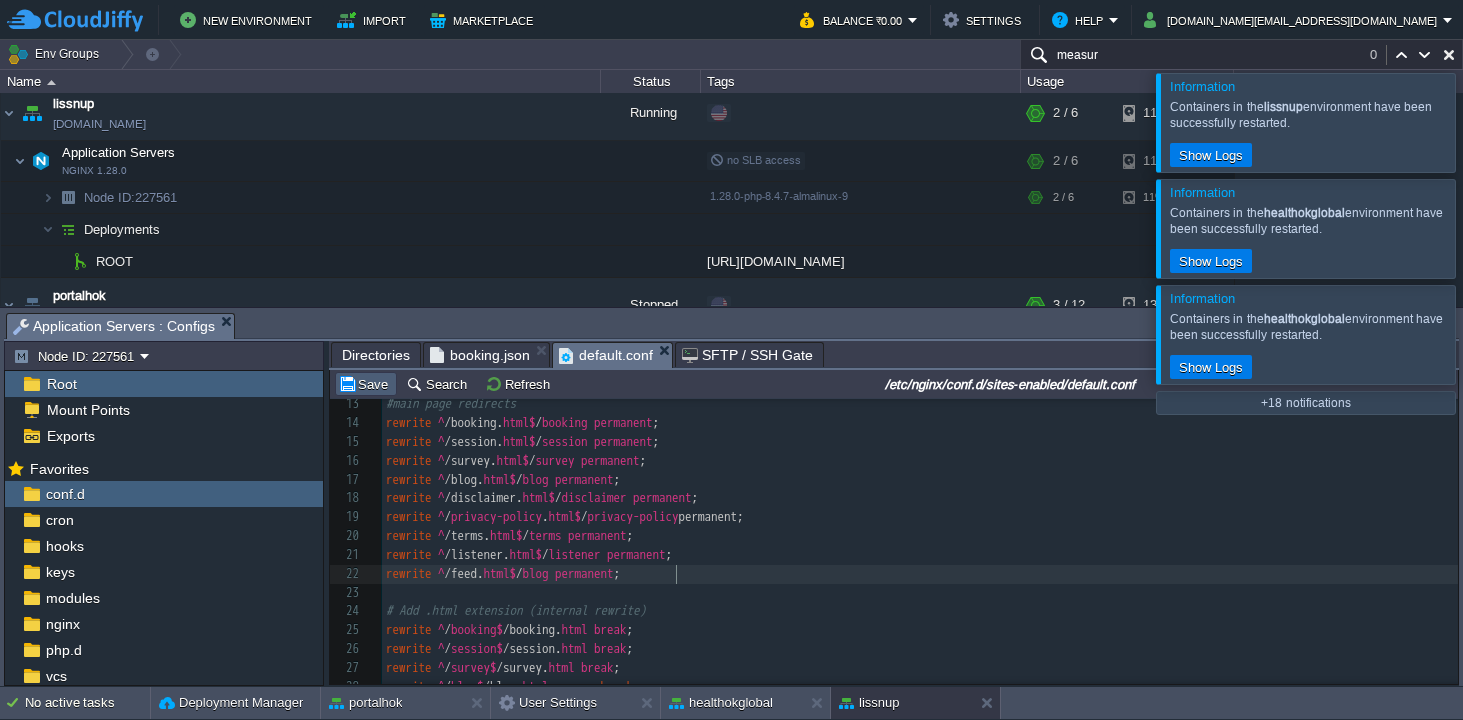 type 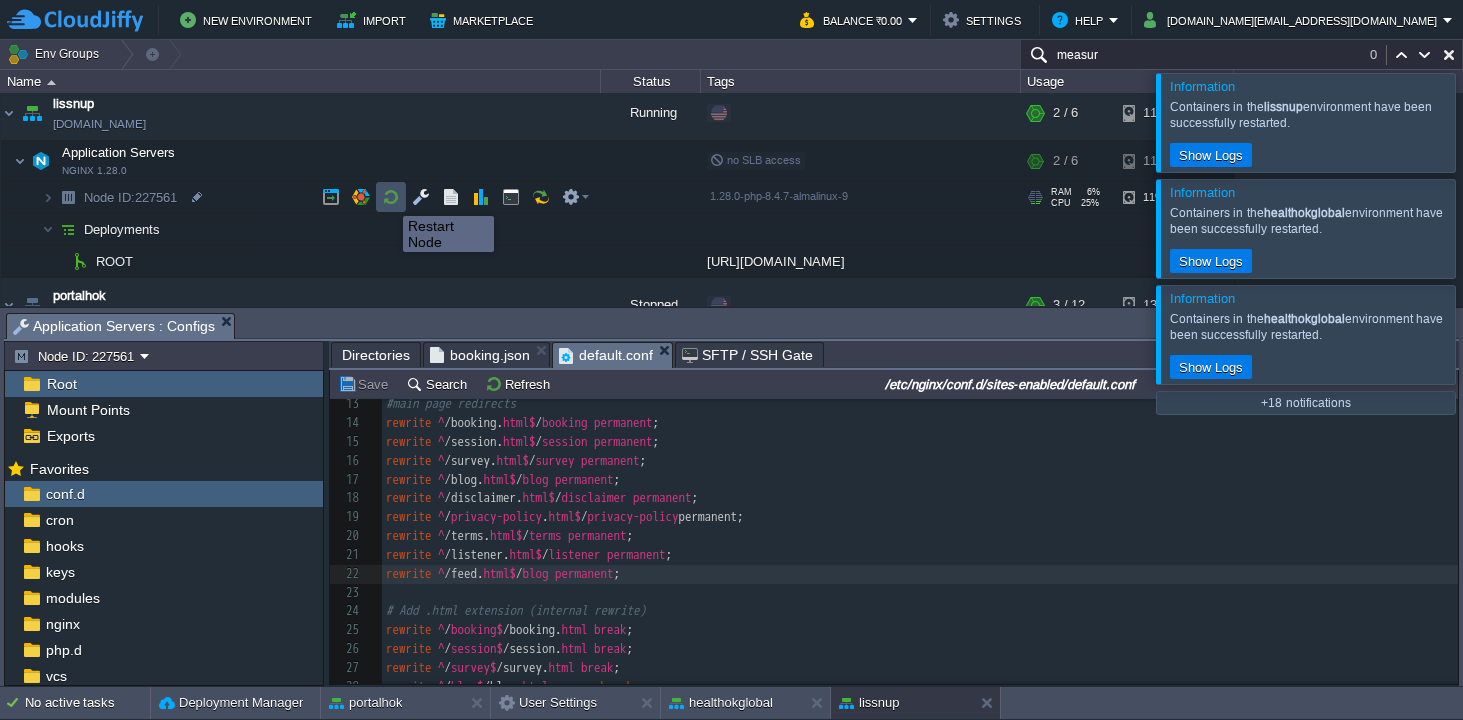 click at bounding box center [391, 197] 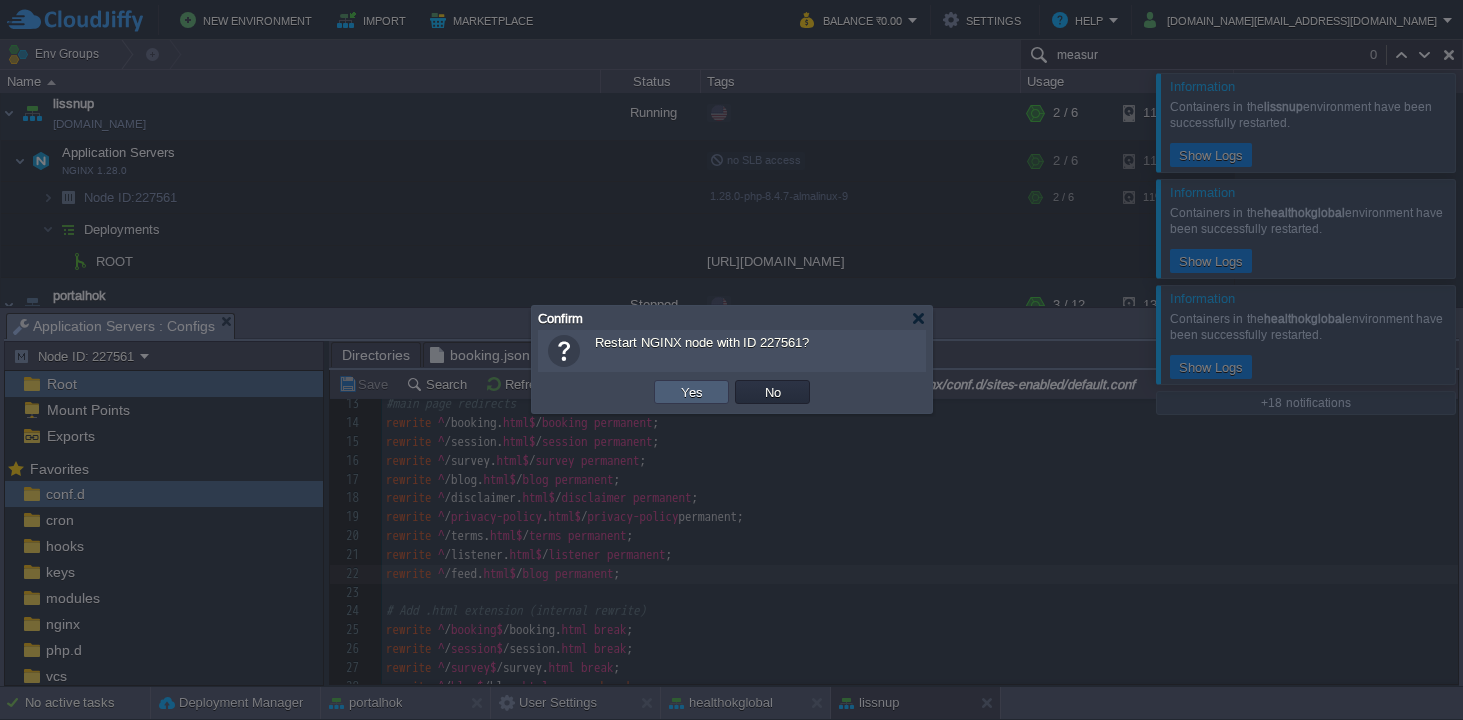 click on "Yes" at bounding box center [691, 392] 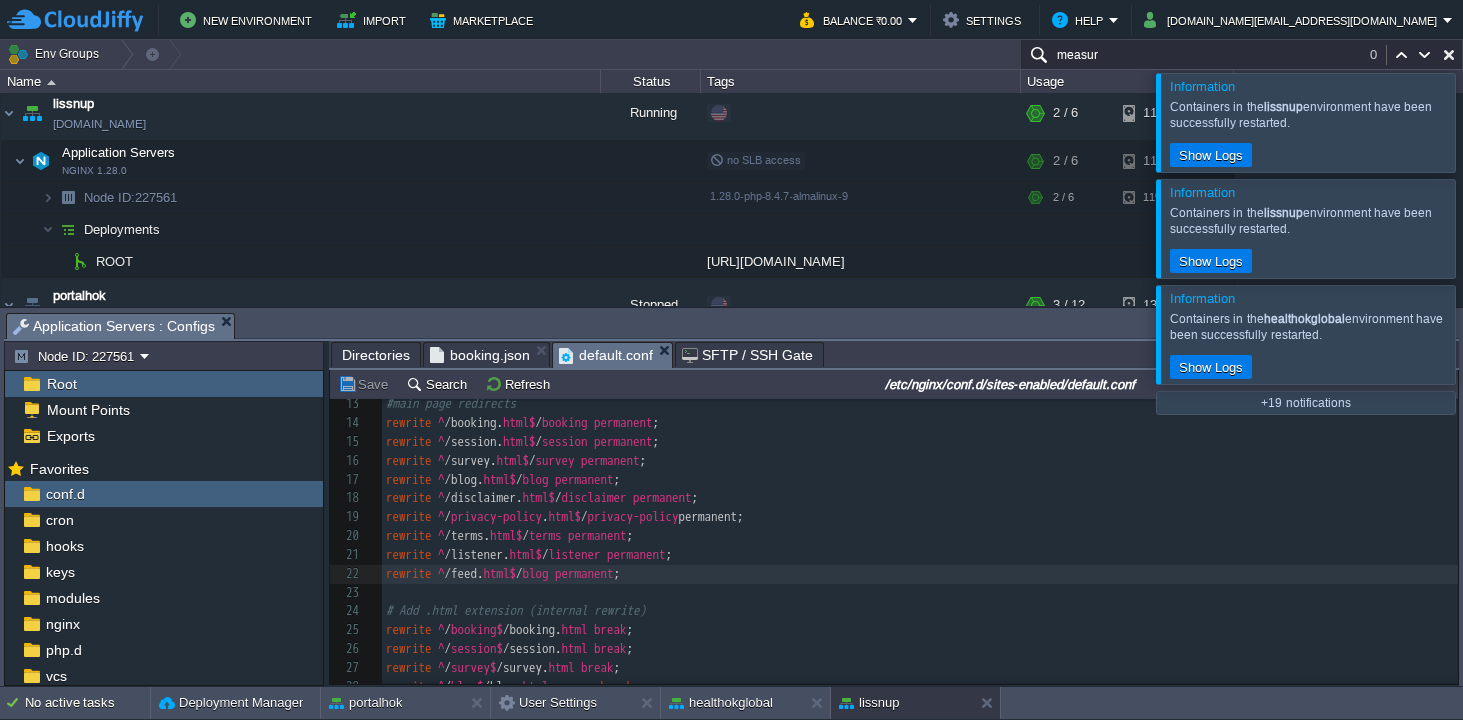 scroll, scrollTop: 254, scrollLeft: 0, axis: vertical 